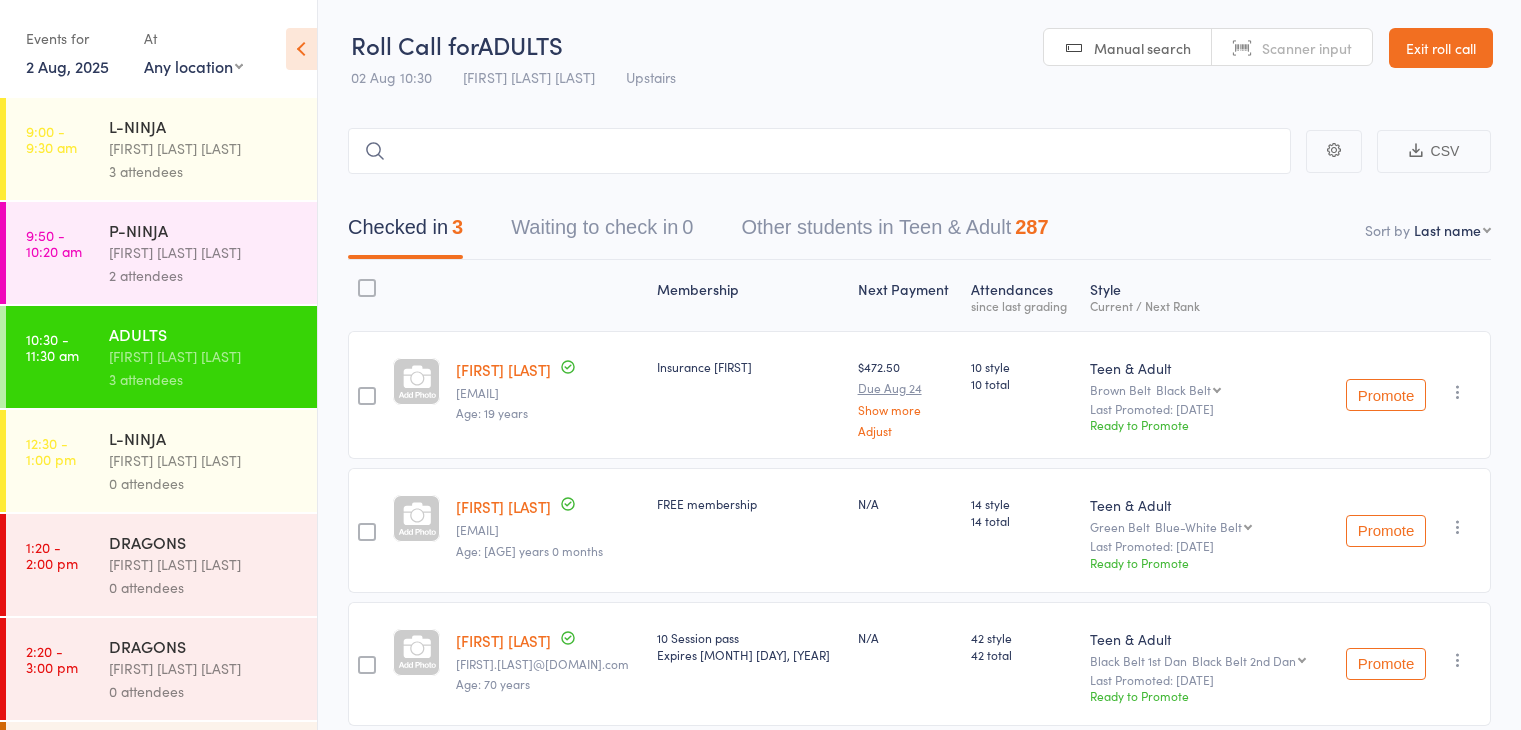 scroll, scrollTop: 0, scrollLeft: 0, axis: both 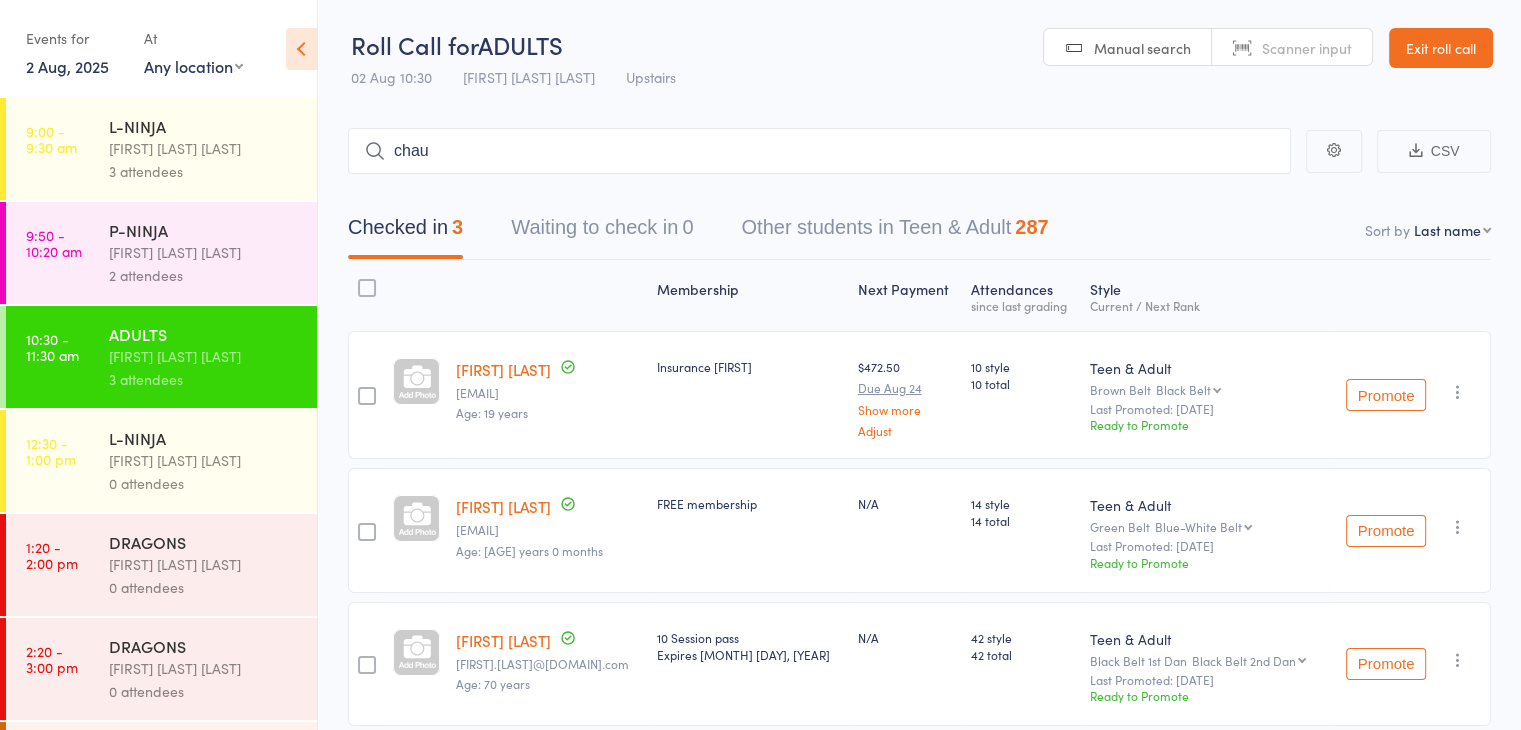 type on "chau" 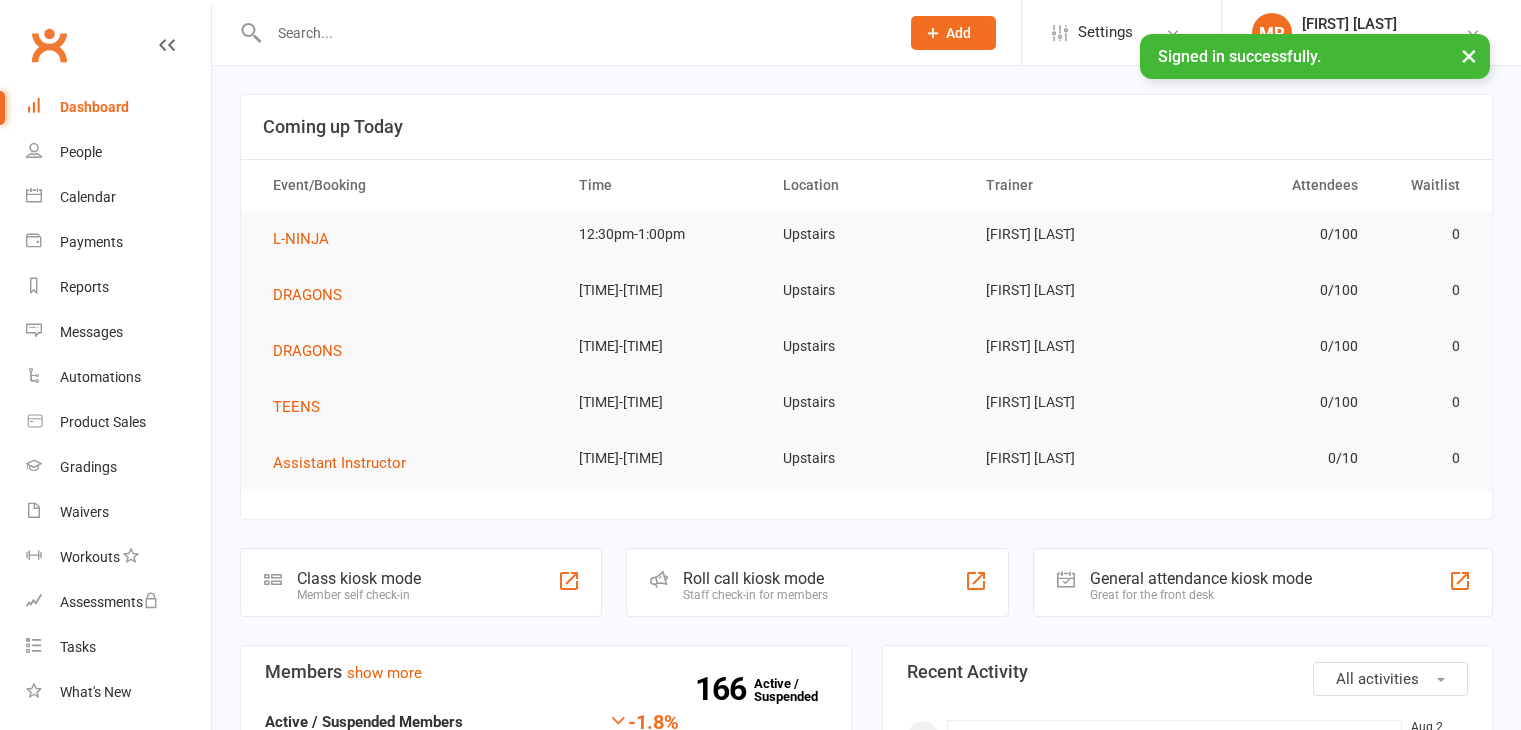 scroll, scrollTop: 0, scrollLeft: 0, axis: both 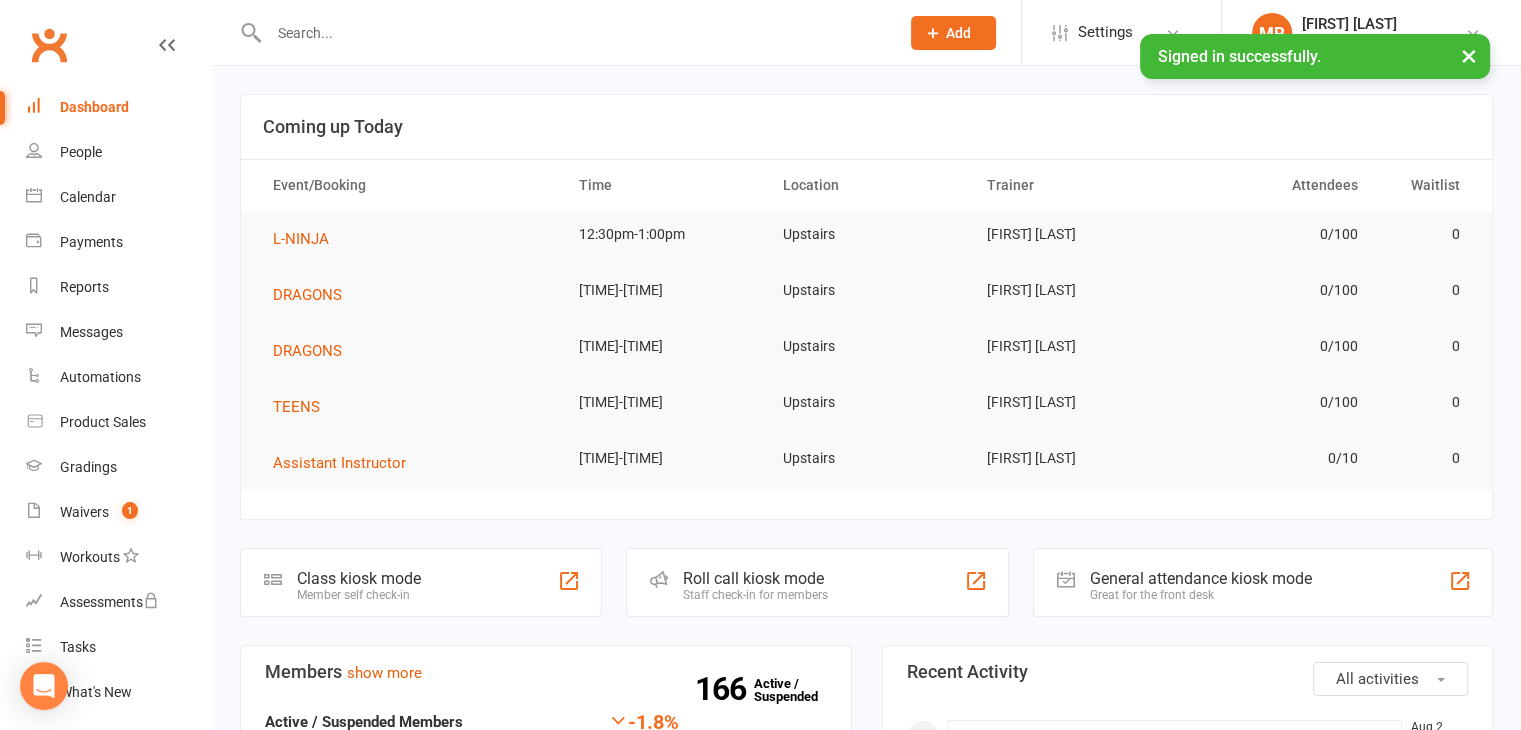 click on "Roll call kiosk mode" 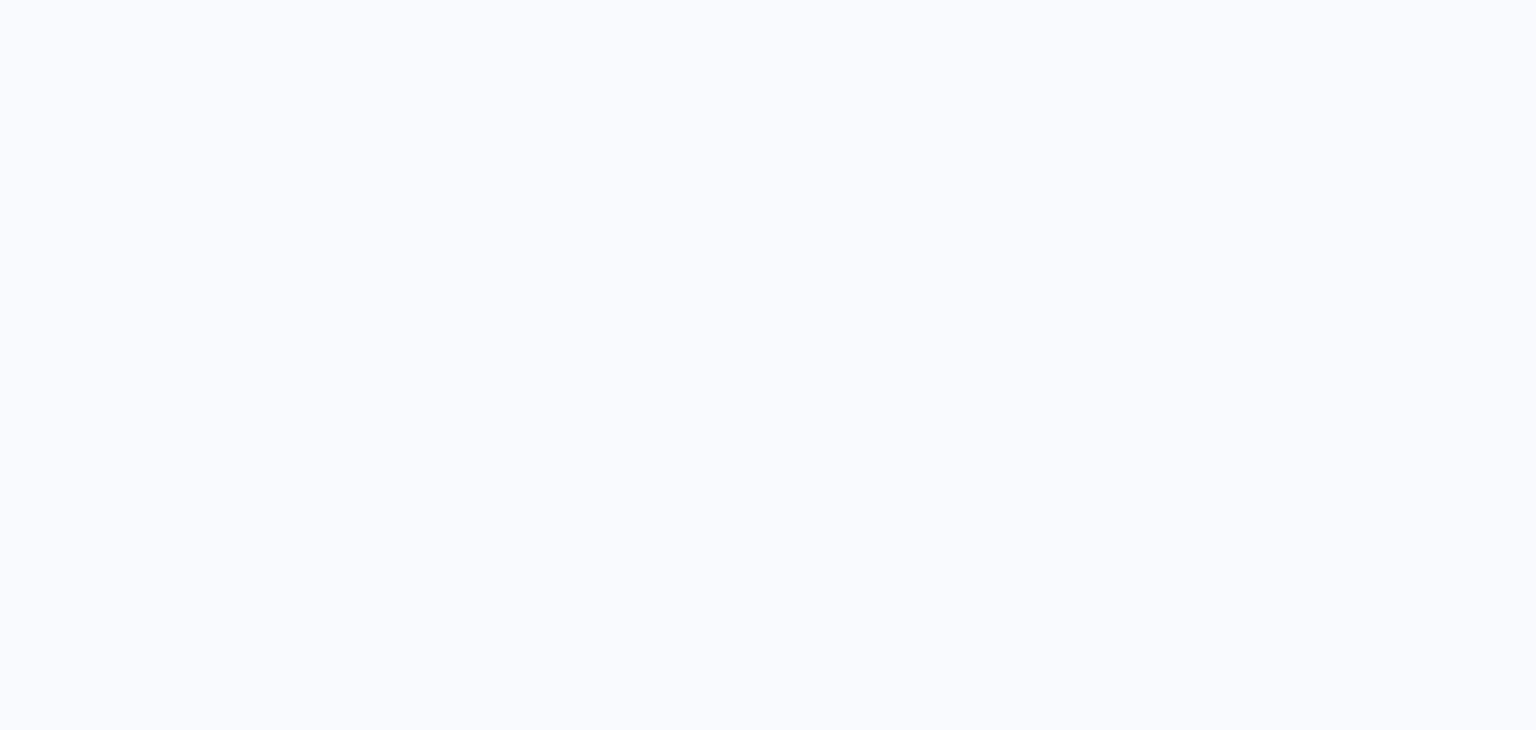 scroll, scrollTop: 0, scrollLeft: 0, axis: both 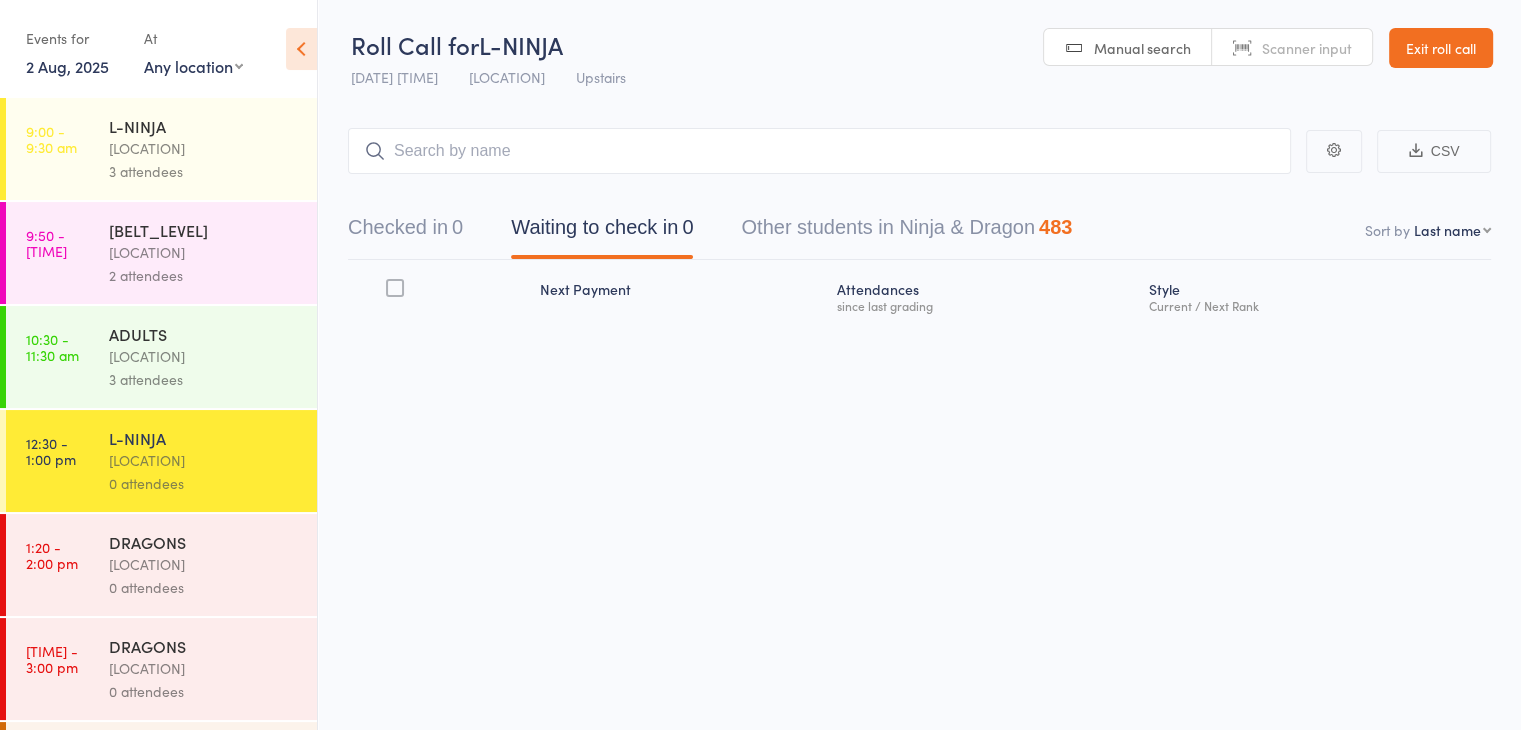 click on "[TIME] - [TIME] [CLASS] [LOCATION] [ATTENDEES]" at bounding box center [161, 357] 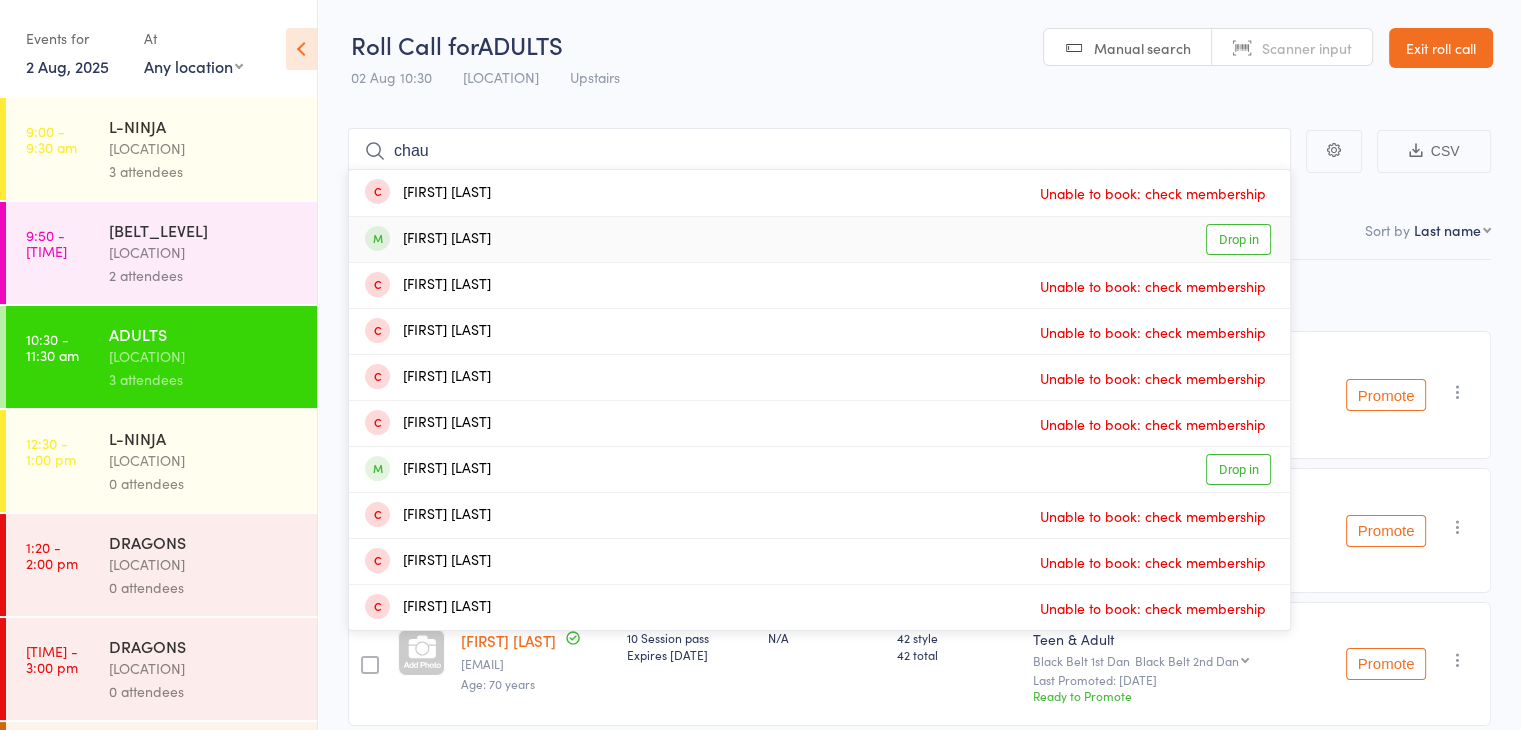 type on "chau" 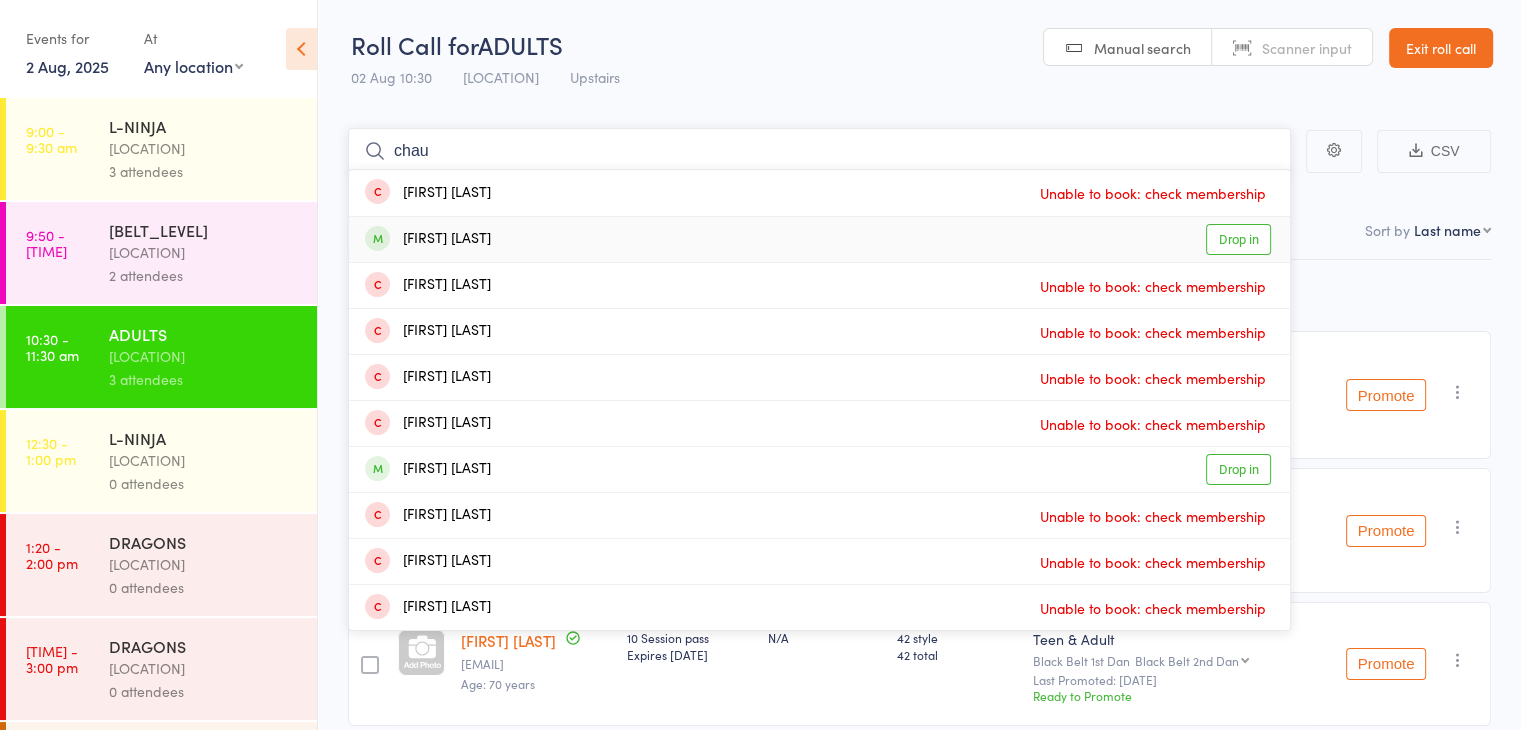 type 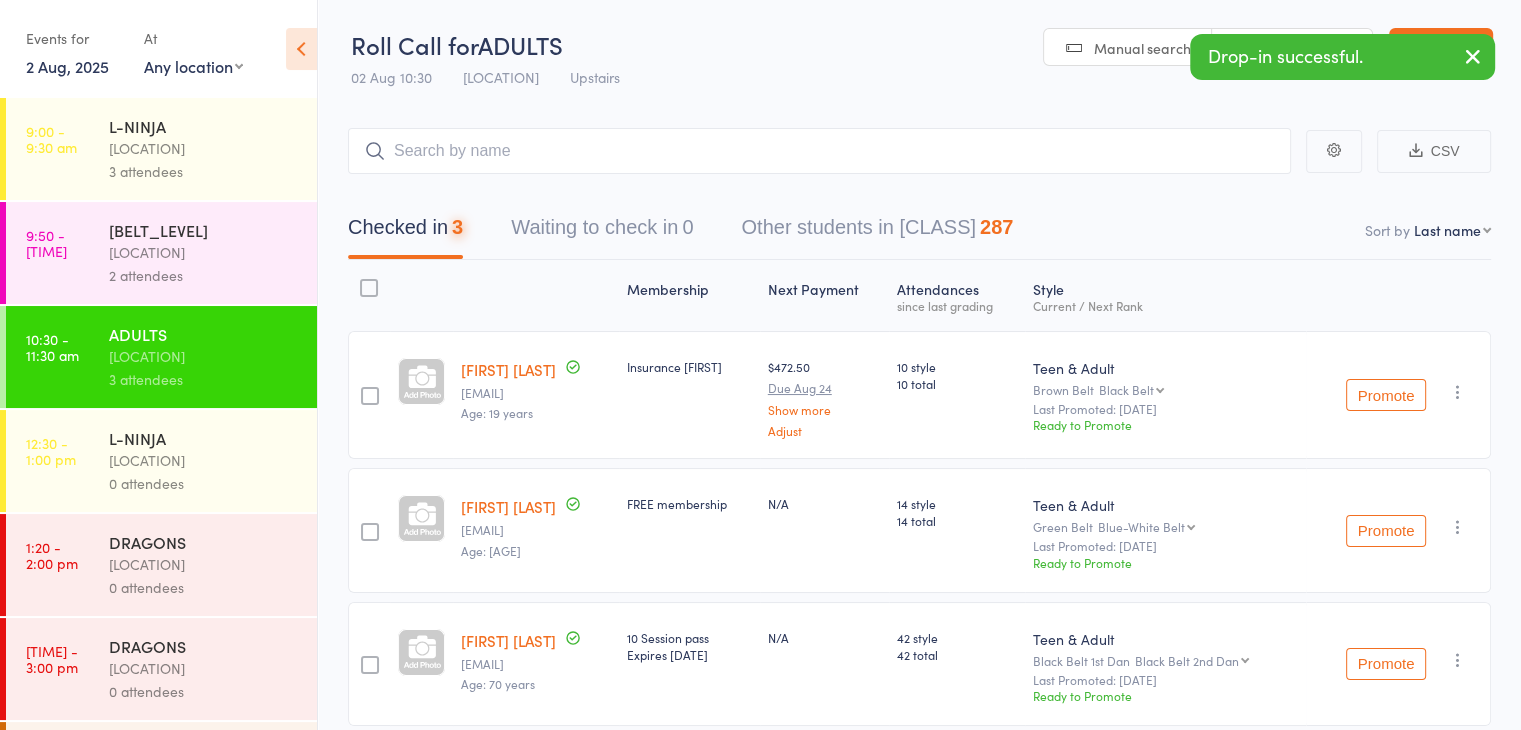 click on "[CLASS] [FIRST] [LAST] [LOCATION] [ATTENDEES]" at bounding box center (213, 461) 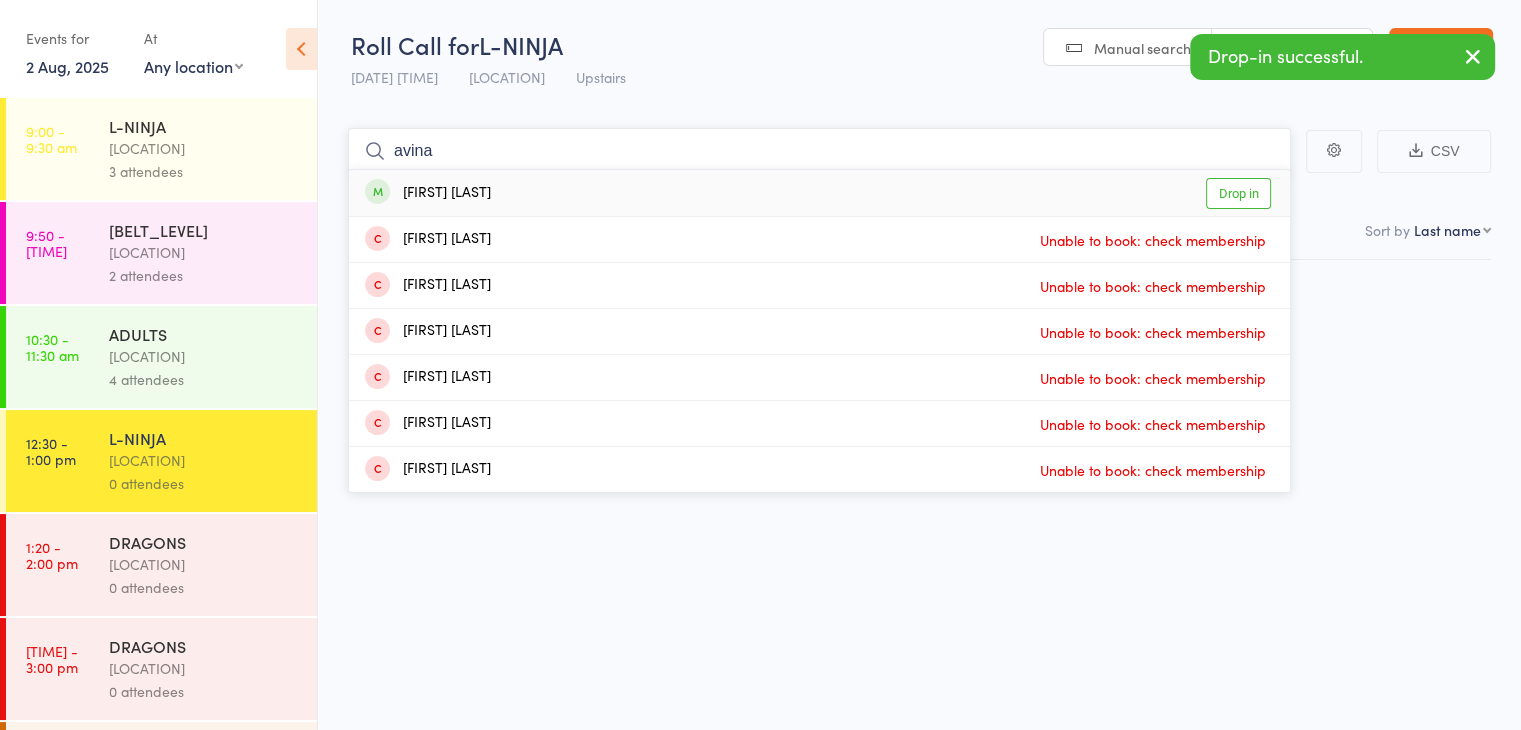type on "avina" 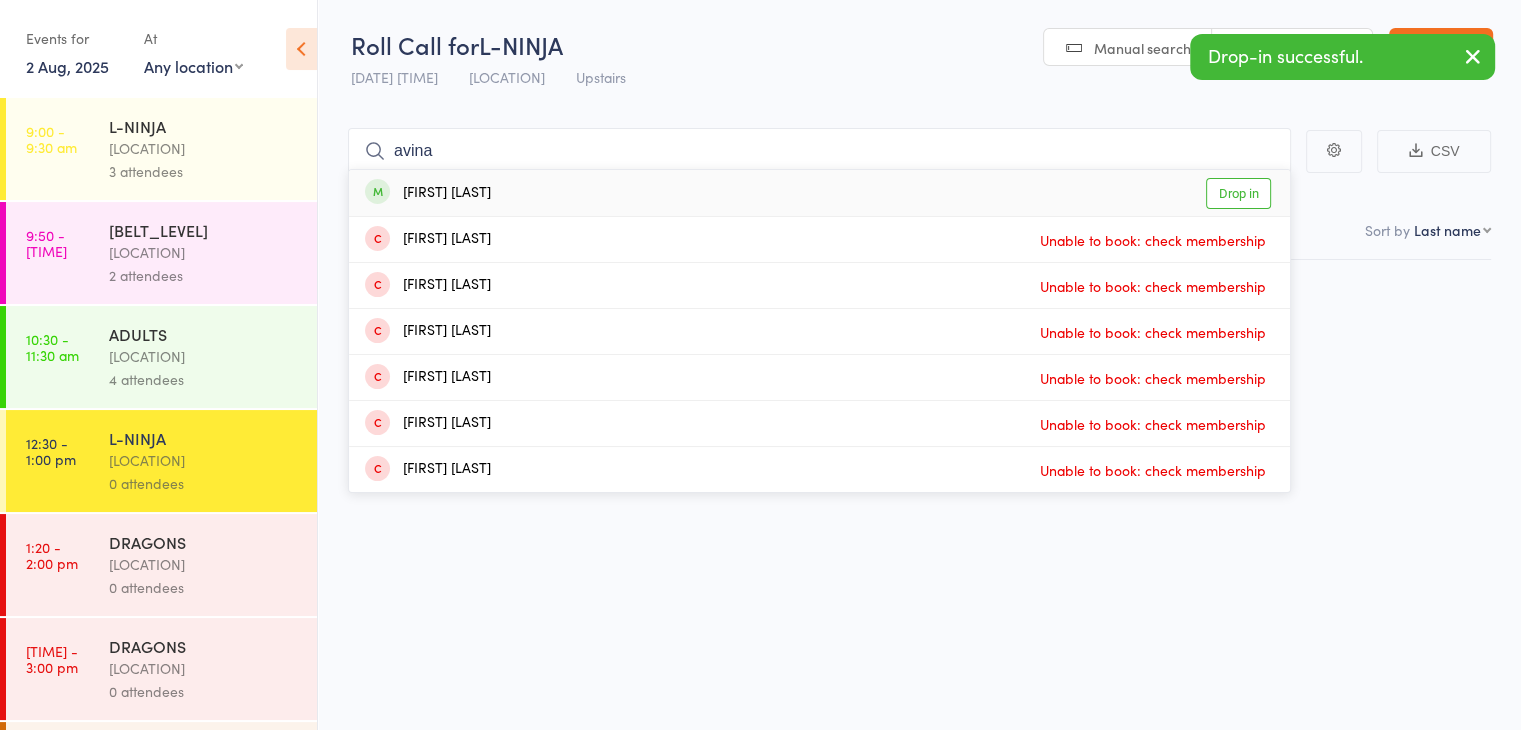 click on "[FIRST] [LAST] Drop in" at bounding box center (819, 193) 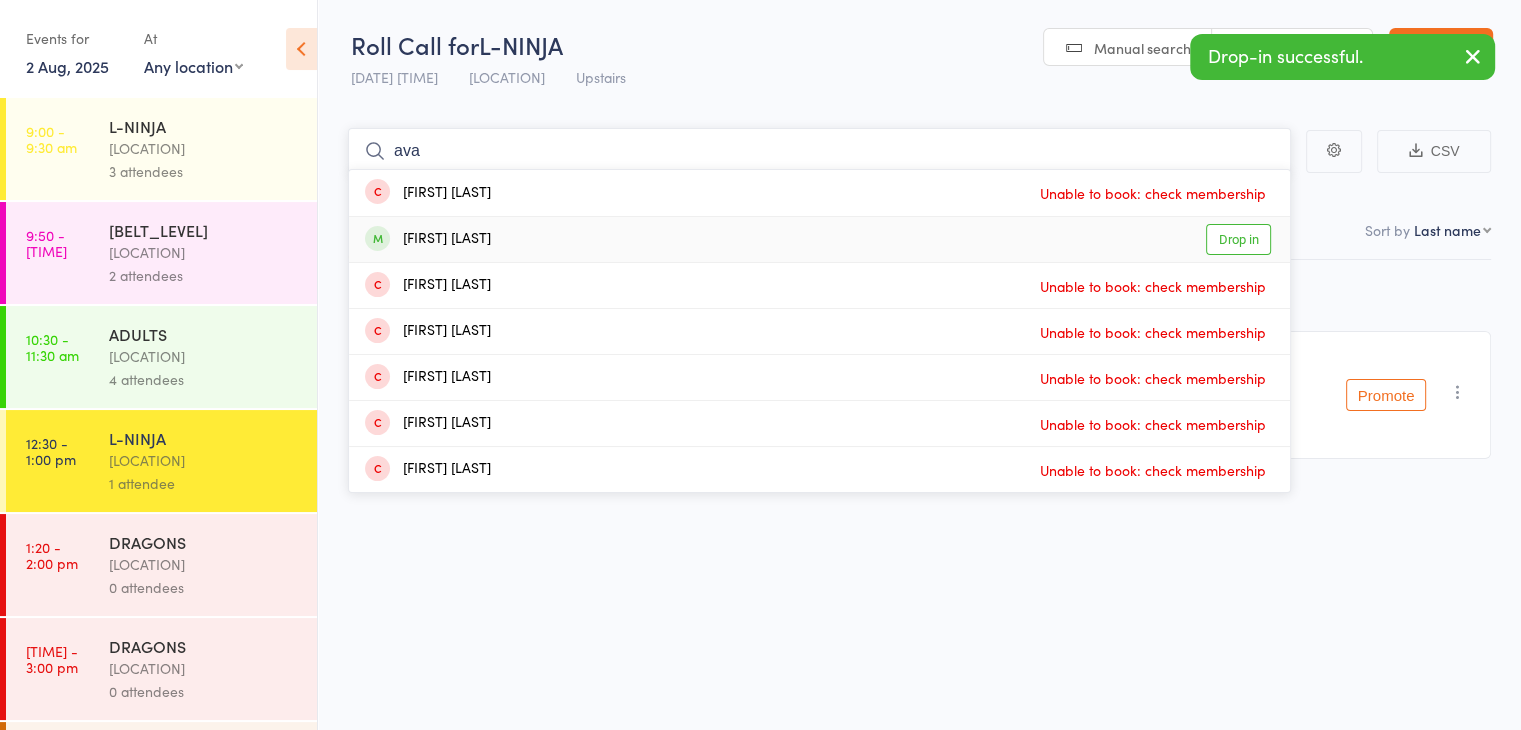 type on "ava" 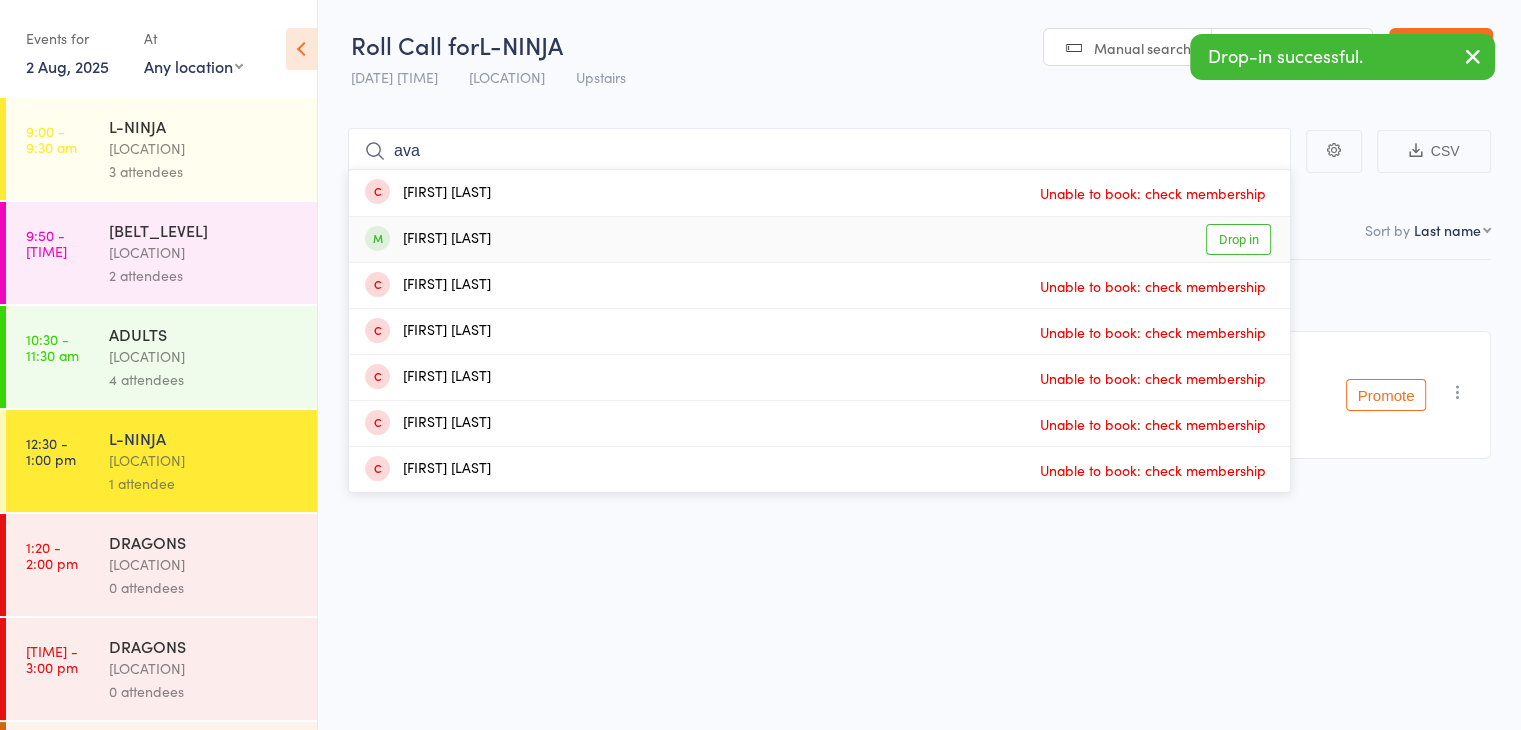 click on "[FIRST] [LAST] Drop in" at bounding box center (819, 239) 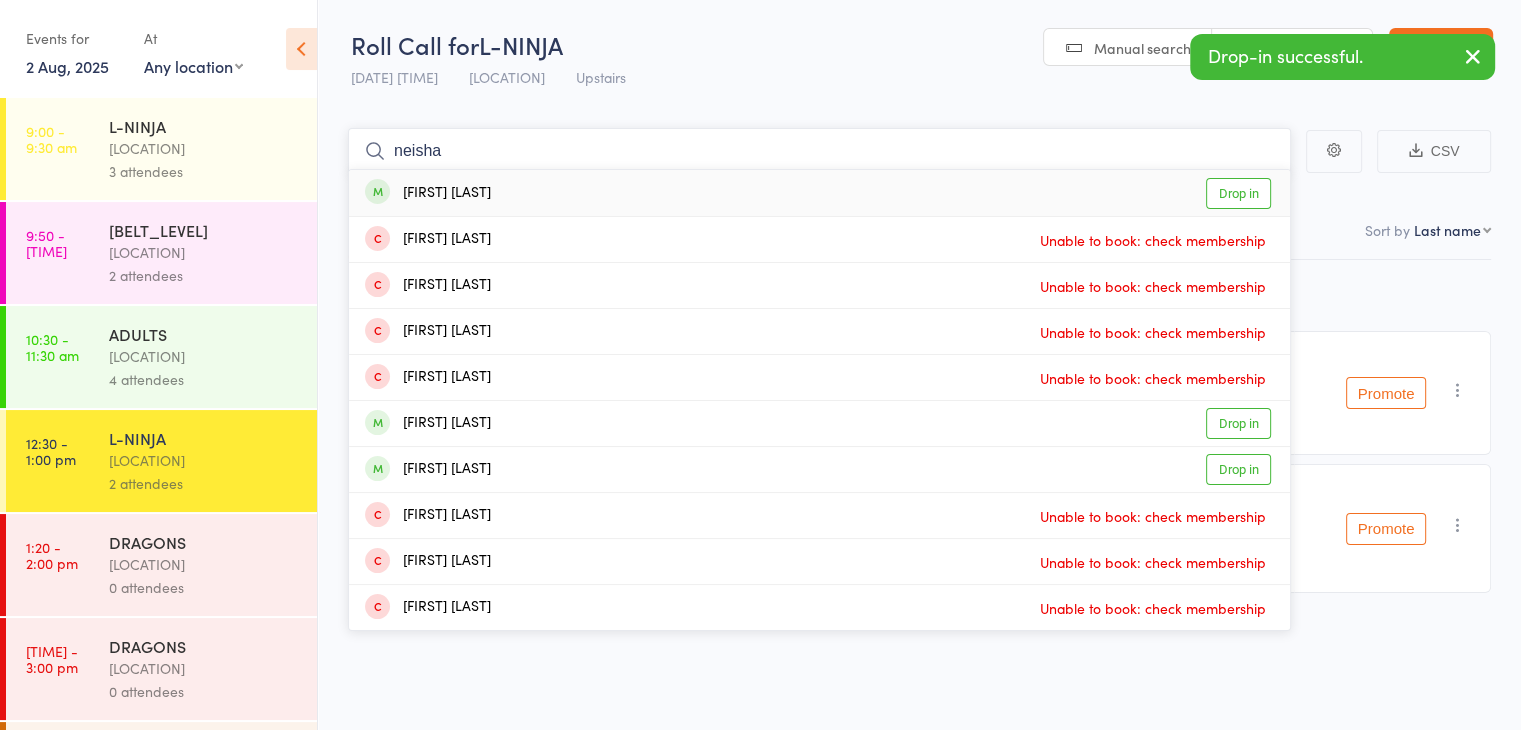 type on "neisha" 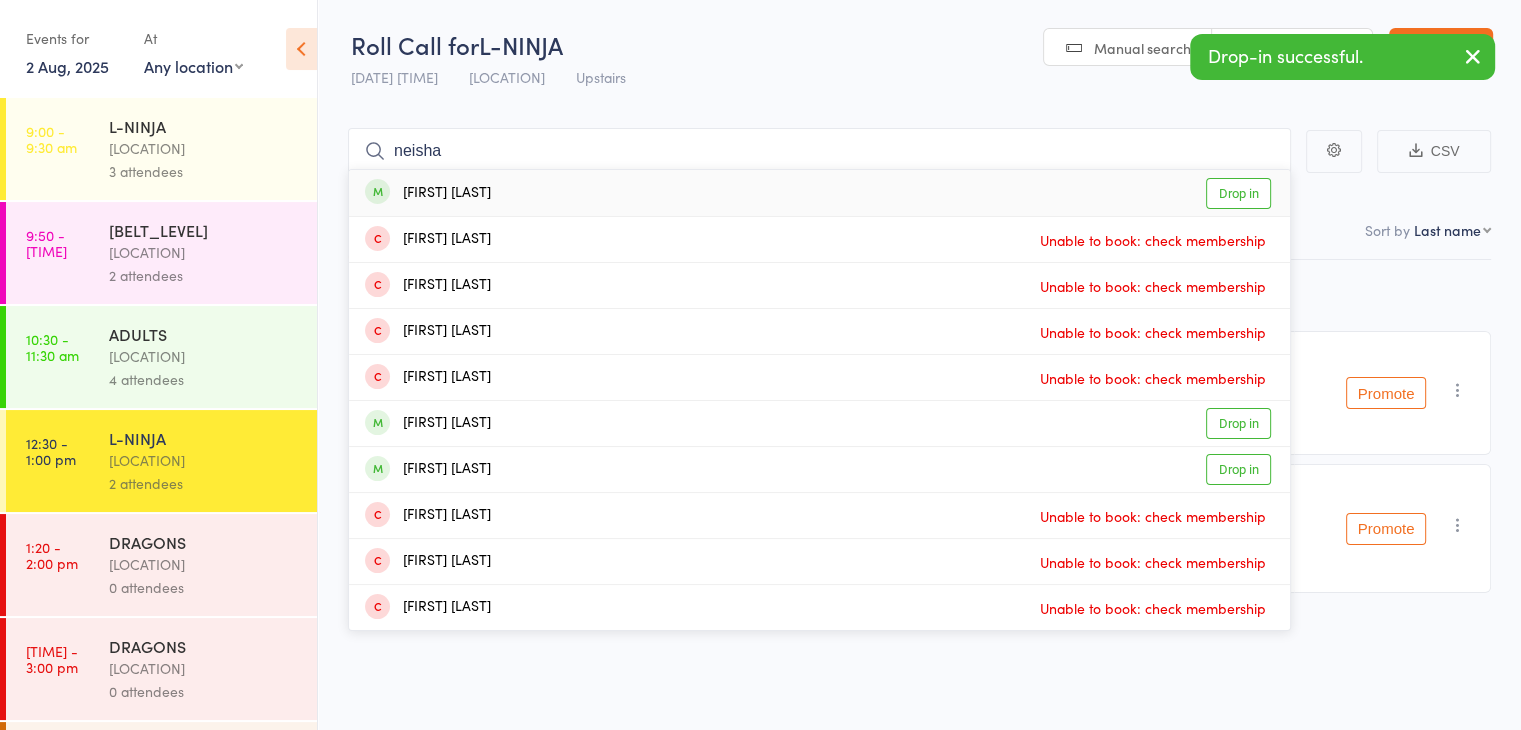 click on "[FIRST] [LAST] Drop in" at bounding box center (819, 193) 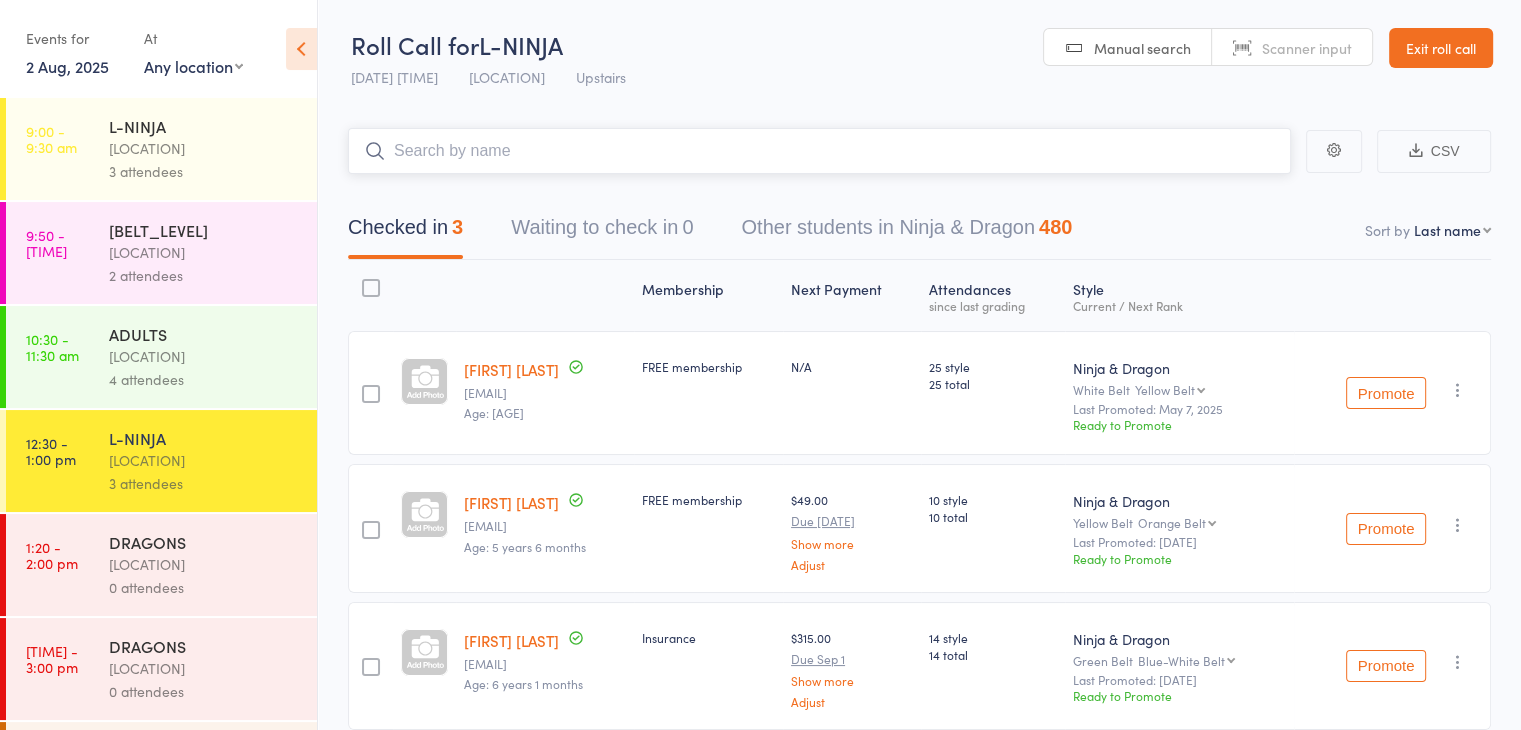 click at bounding box center (819, 151) 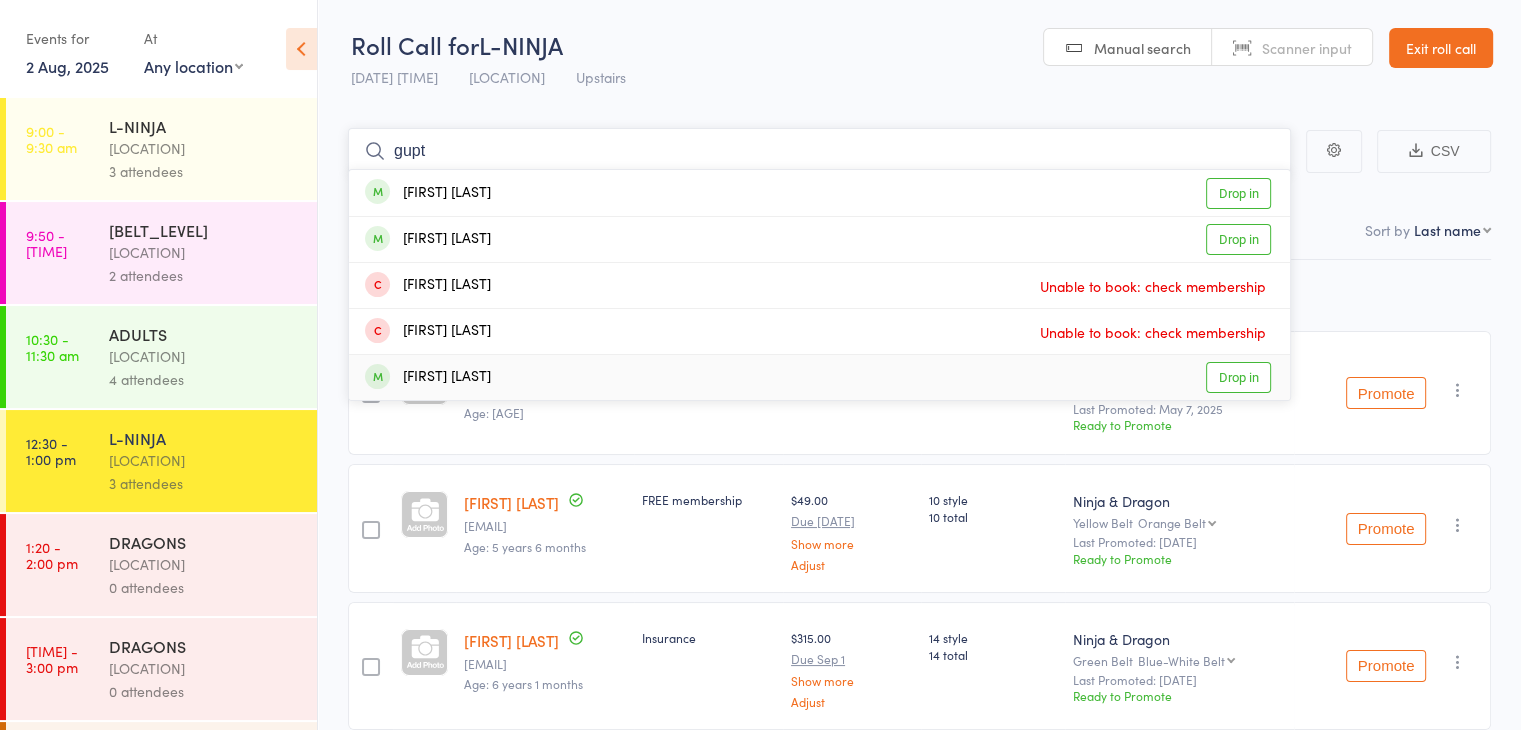 type on "gupt" 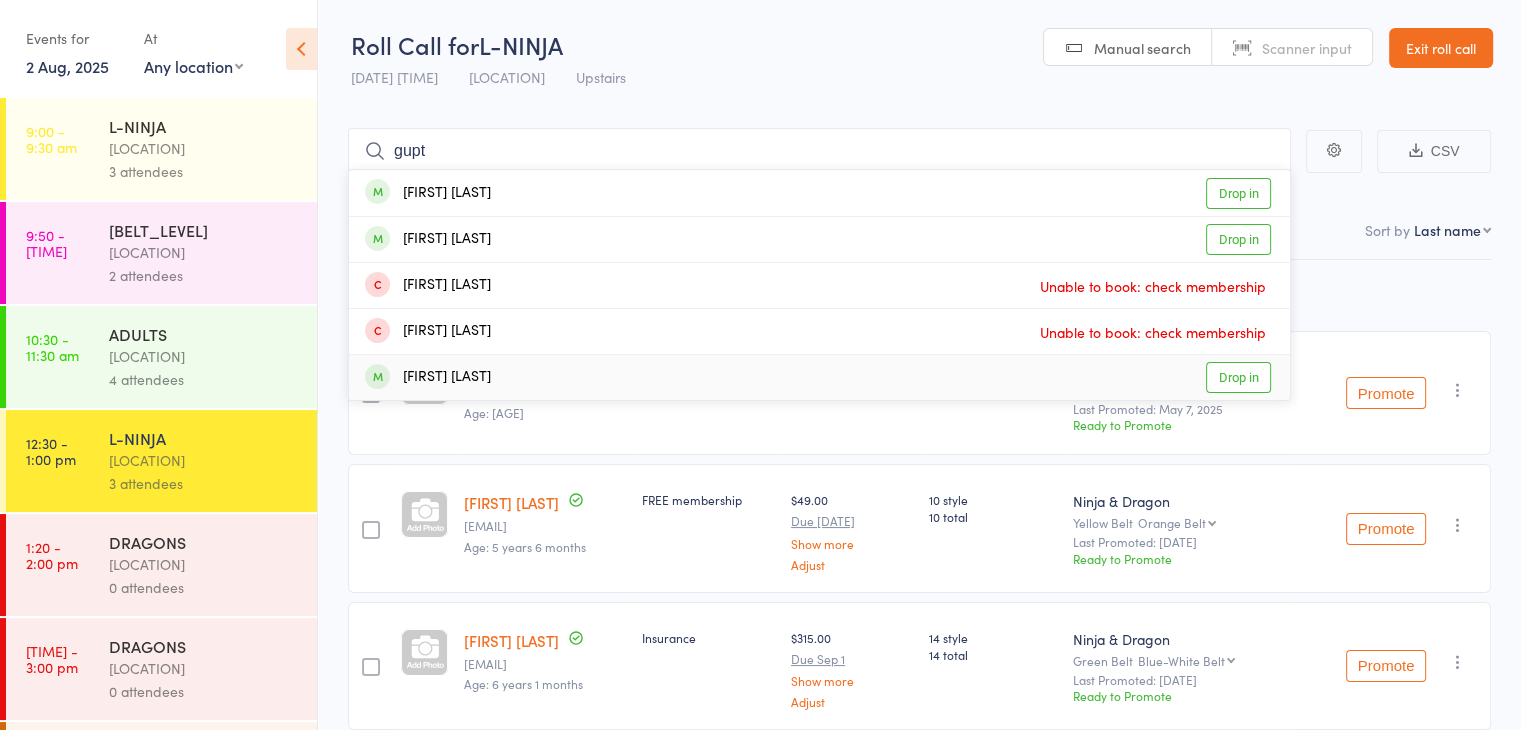 click on "[FIRST] [LAST] Drop in" at bounding box center [819, 377] 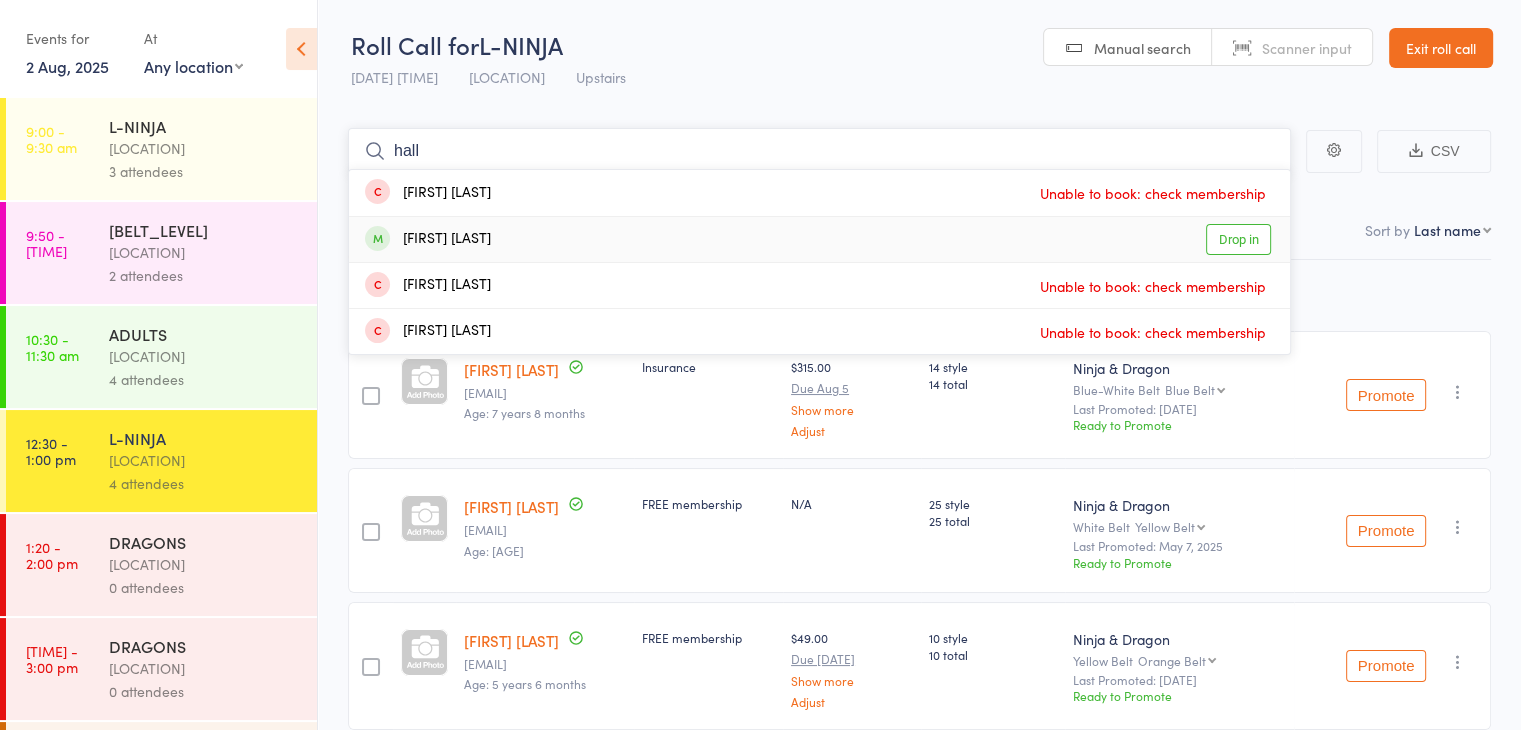 type on "hall" 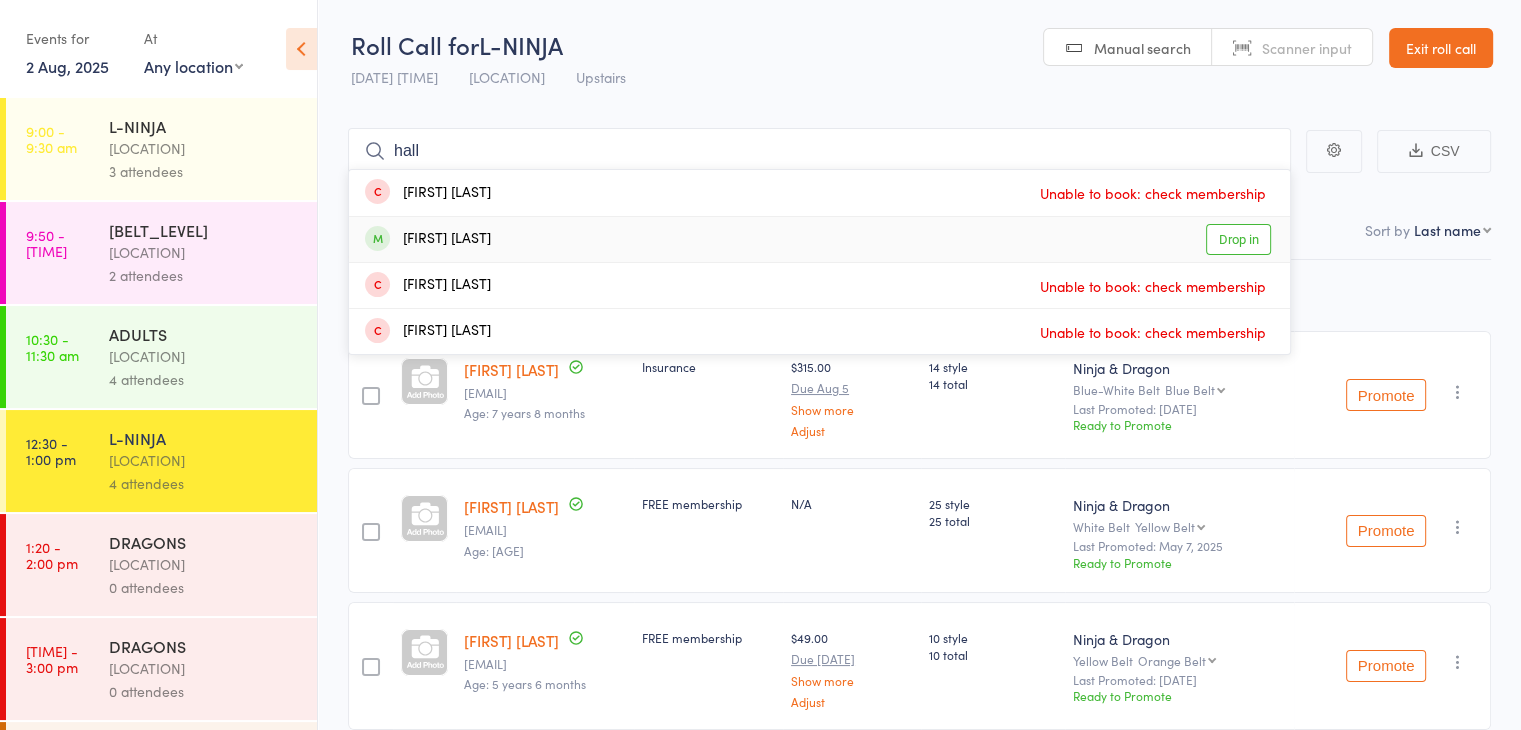 click on "[FIRST] [LAST] Drop in" at bounding box center [819, 239] 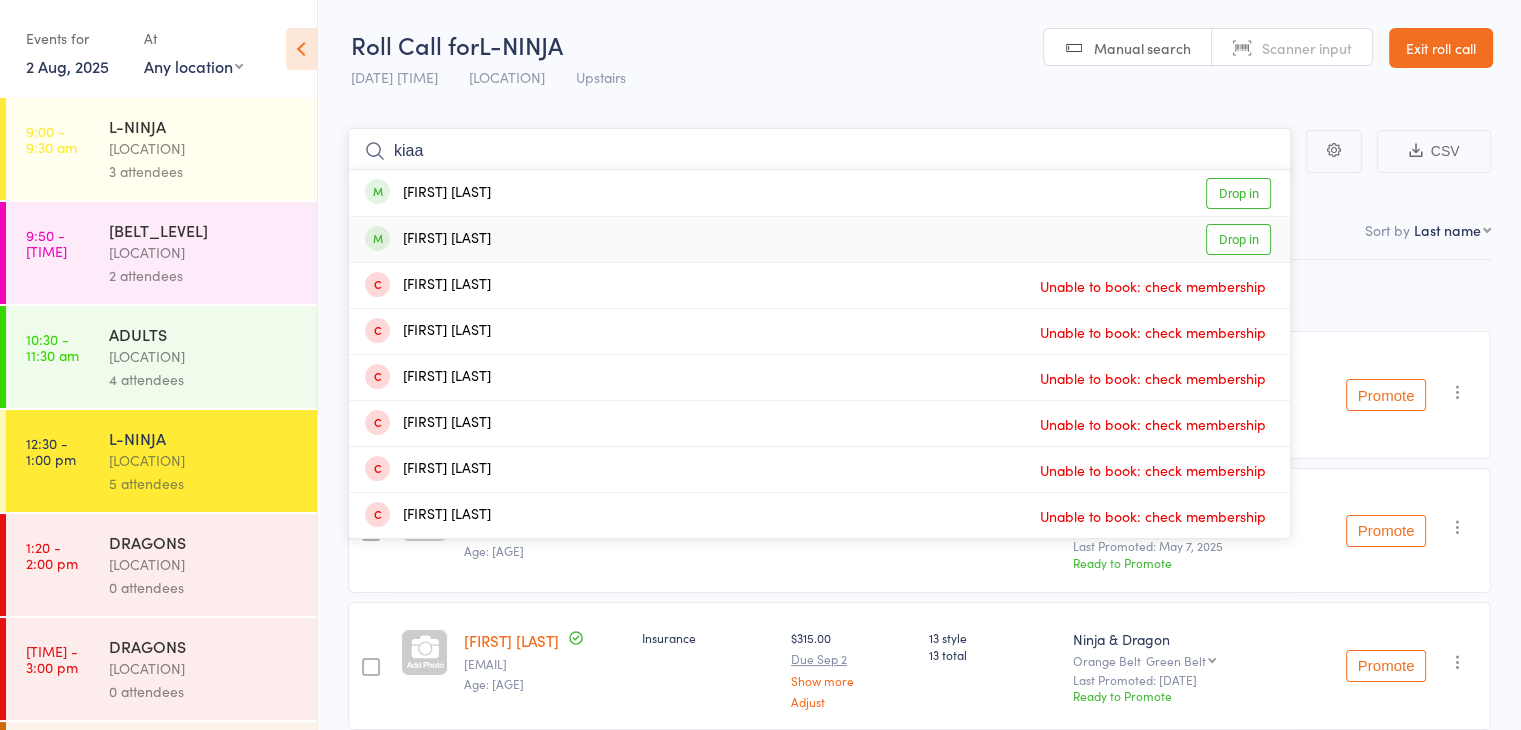 type on "kiaa" 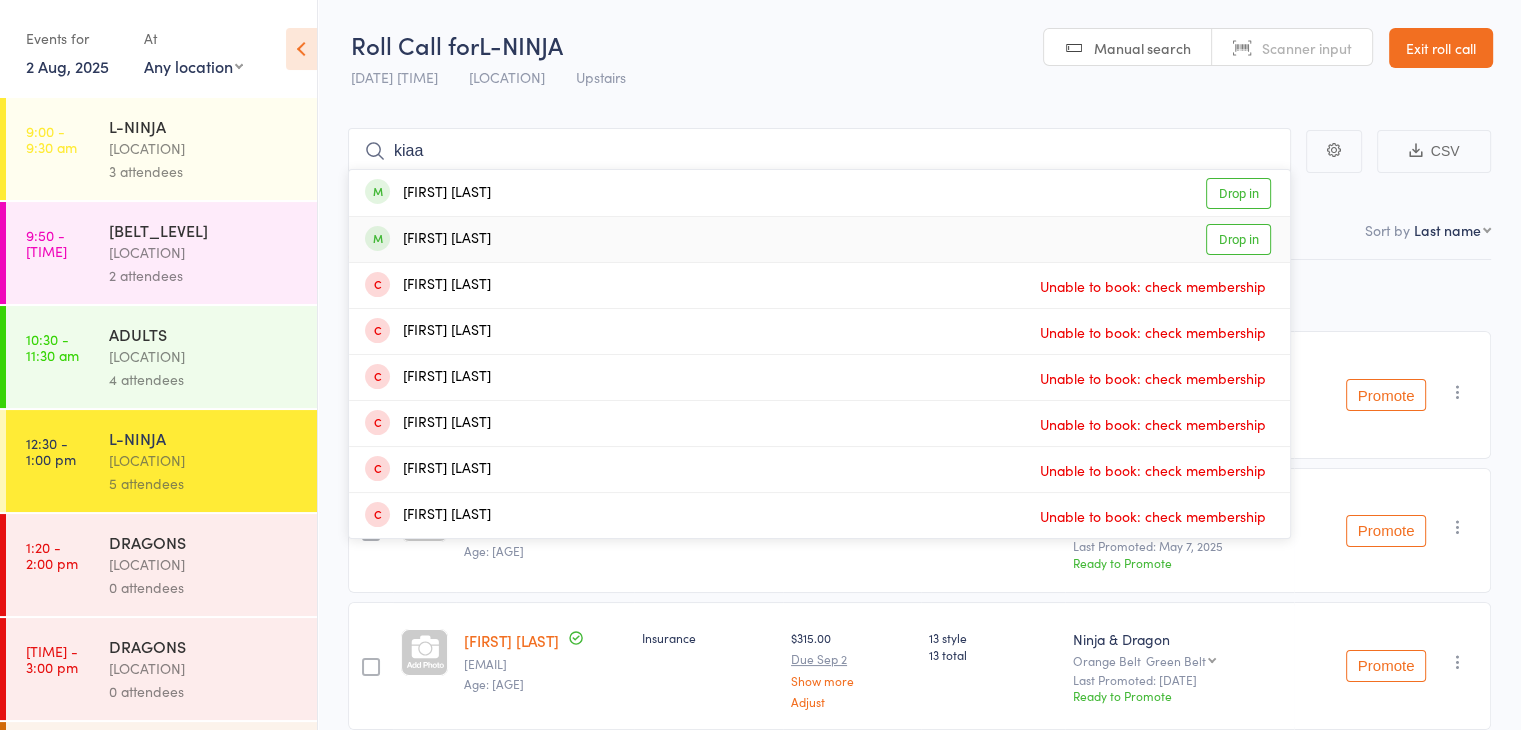 click on "[FIRST] [LAST] Drop in" at bounding box center (819, 239) 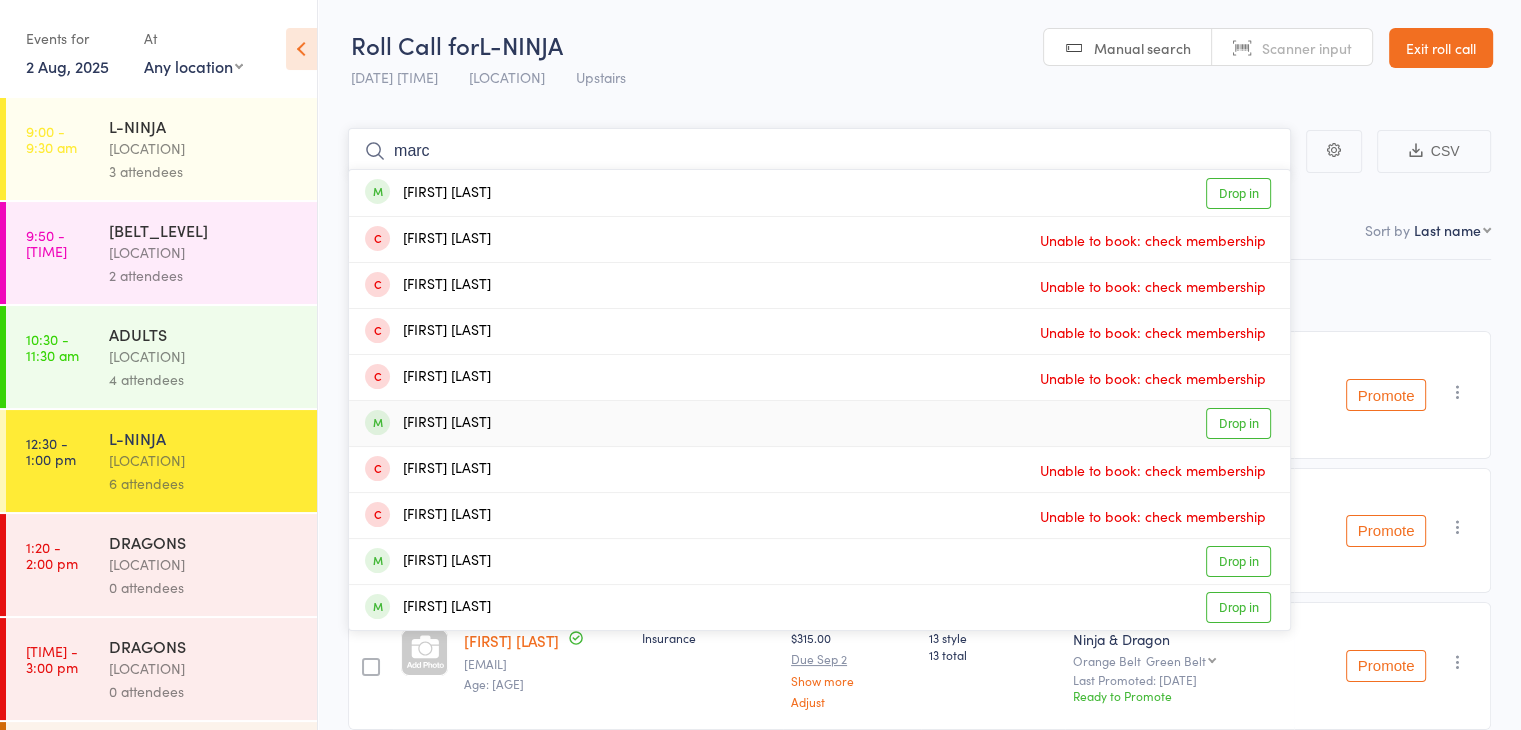 type on "marc" 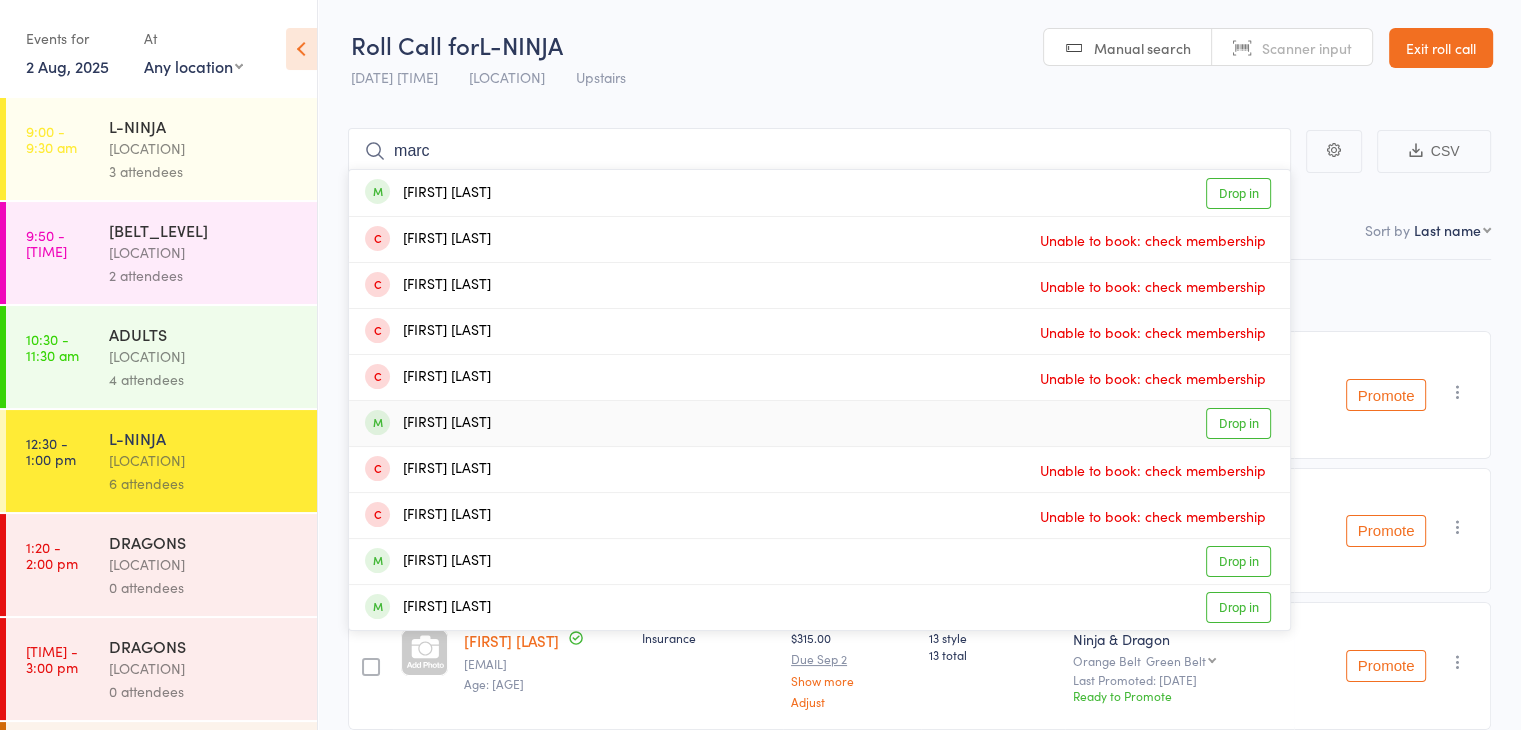 click on "[FIRST] [LAST] Drop in" at bounding box center (819, 423) 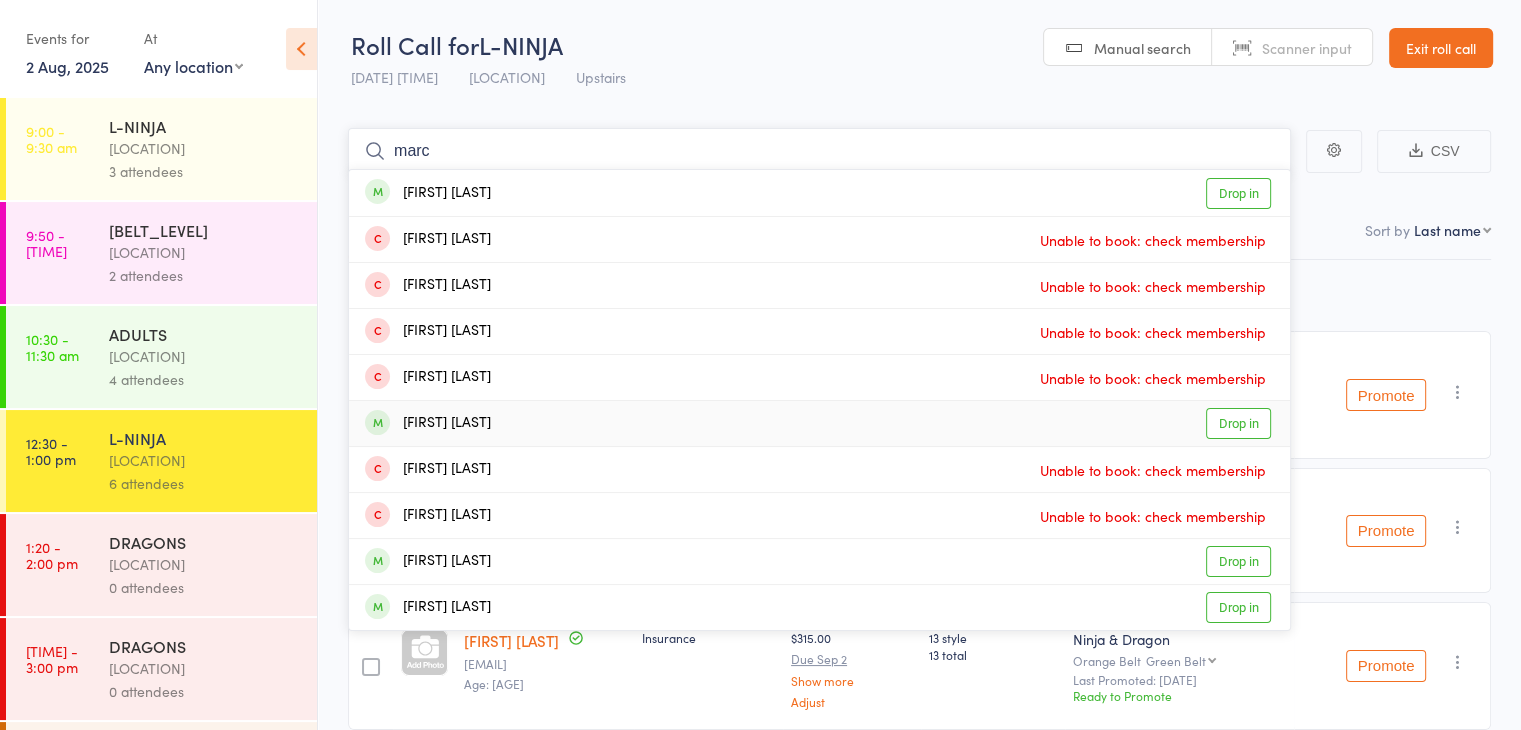 type 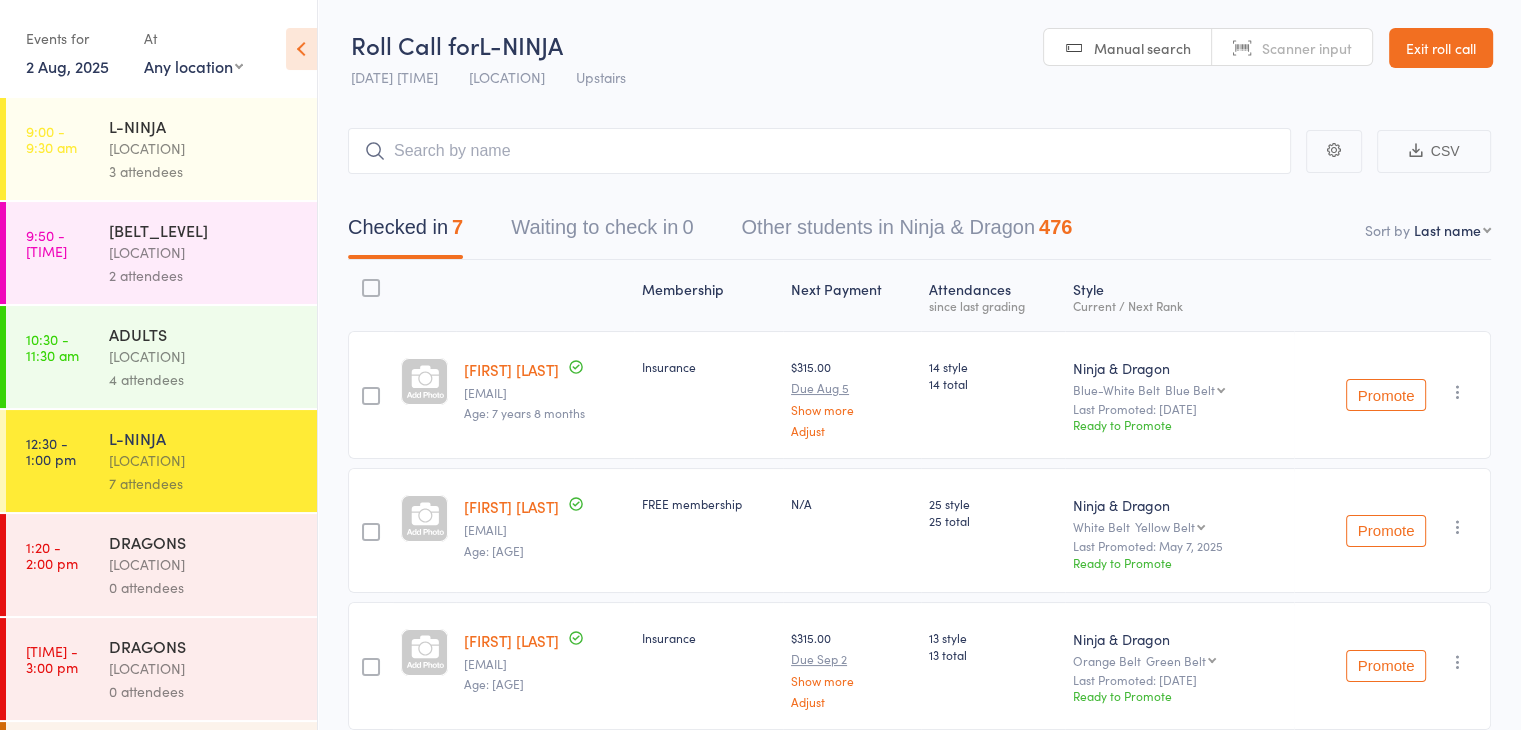 click on "DRAGONS" at bounding box center [204, 542] 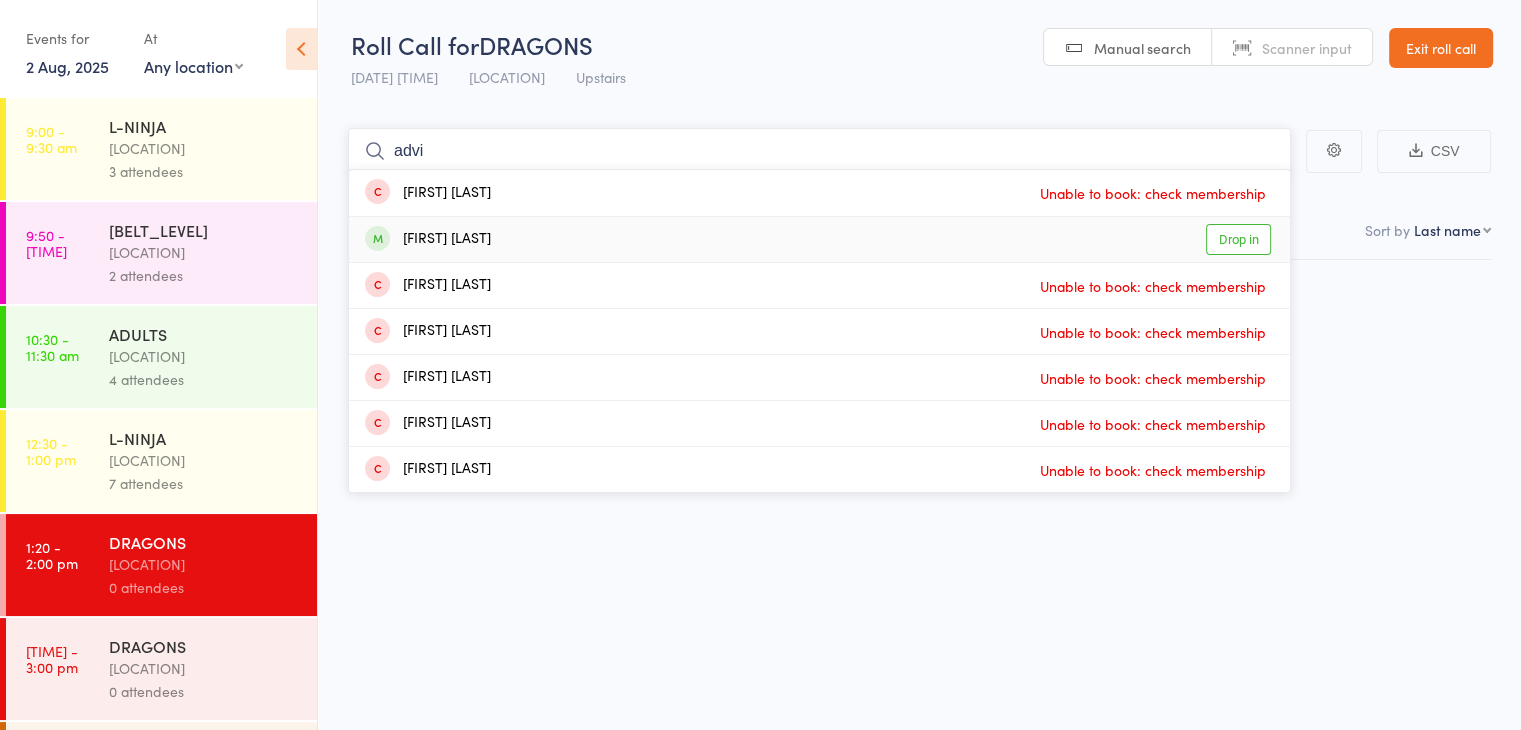 type on "advi" 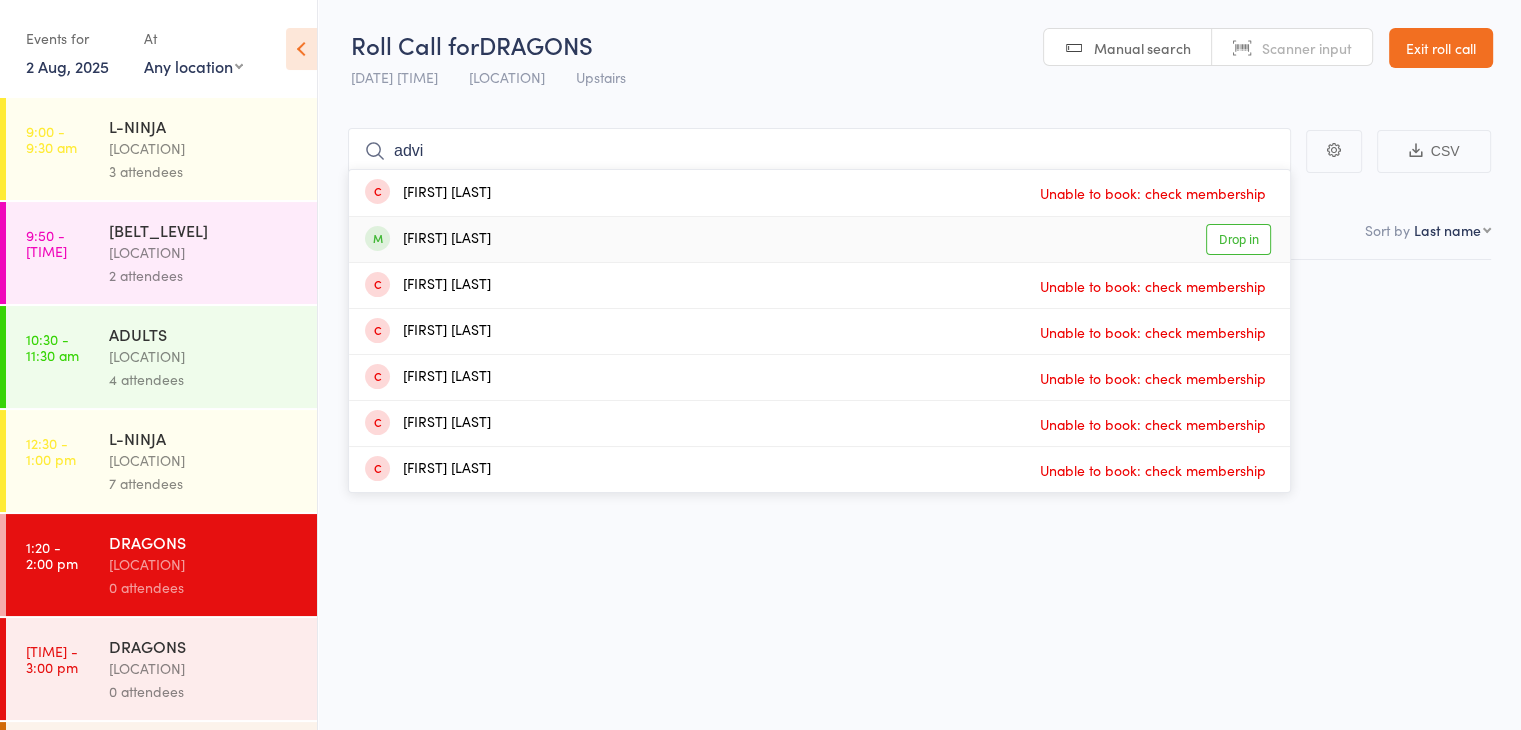 click on "[FIRST] [LAST] Drop in" at bounding box center [819, 239] 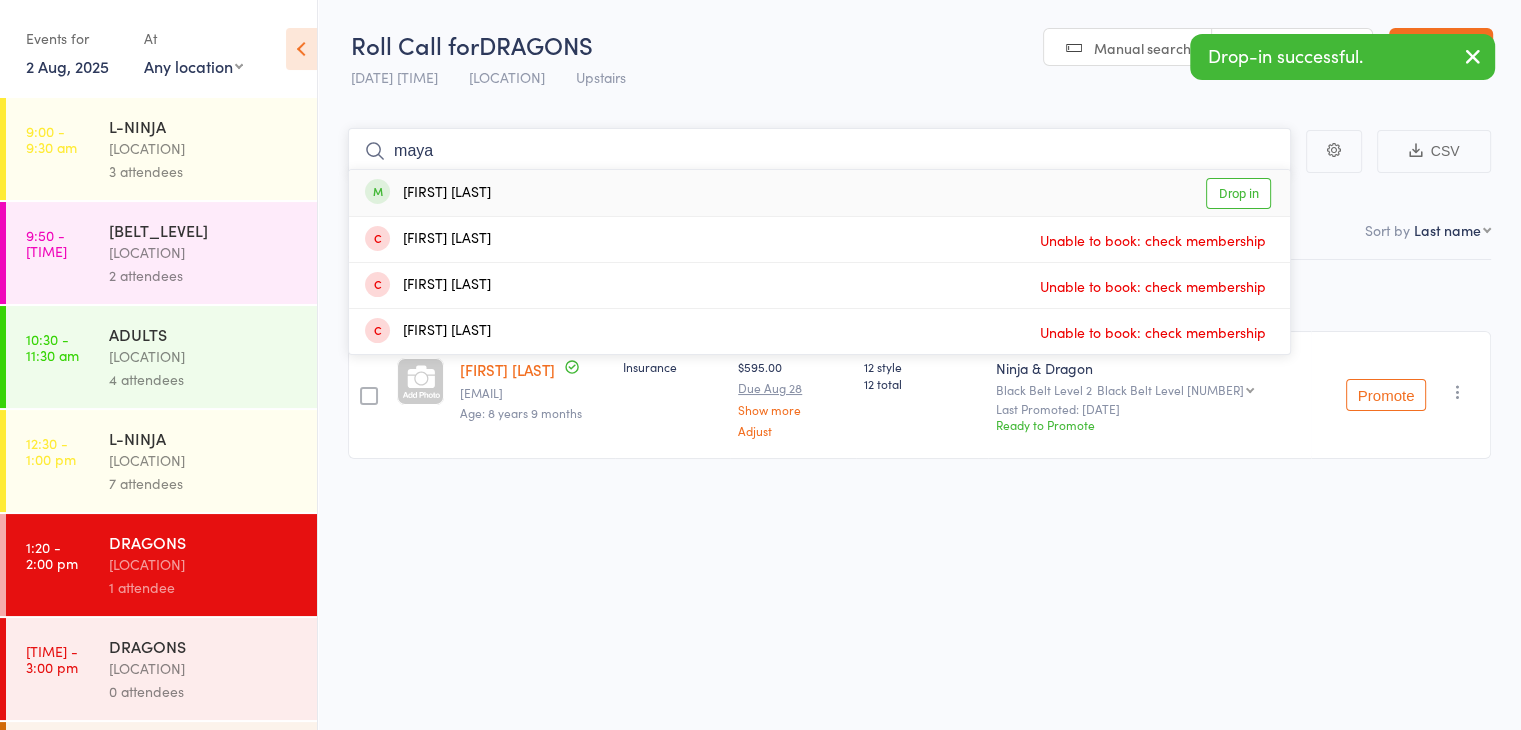 type on "maya" 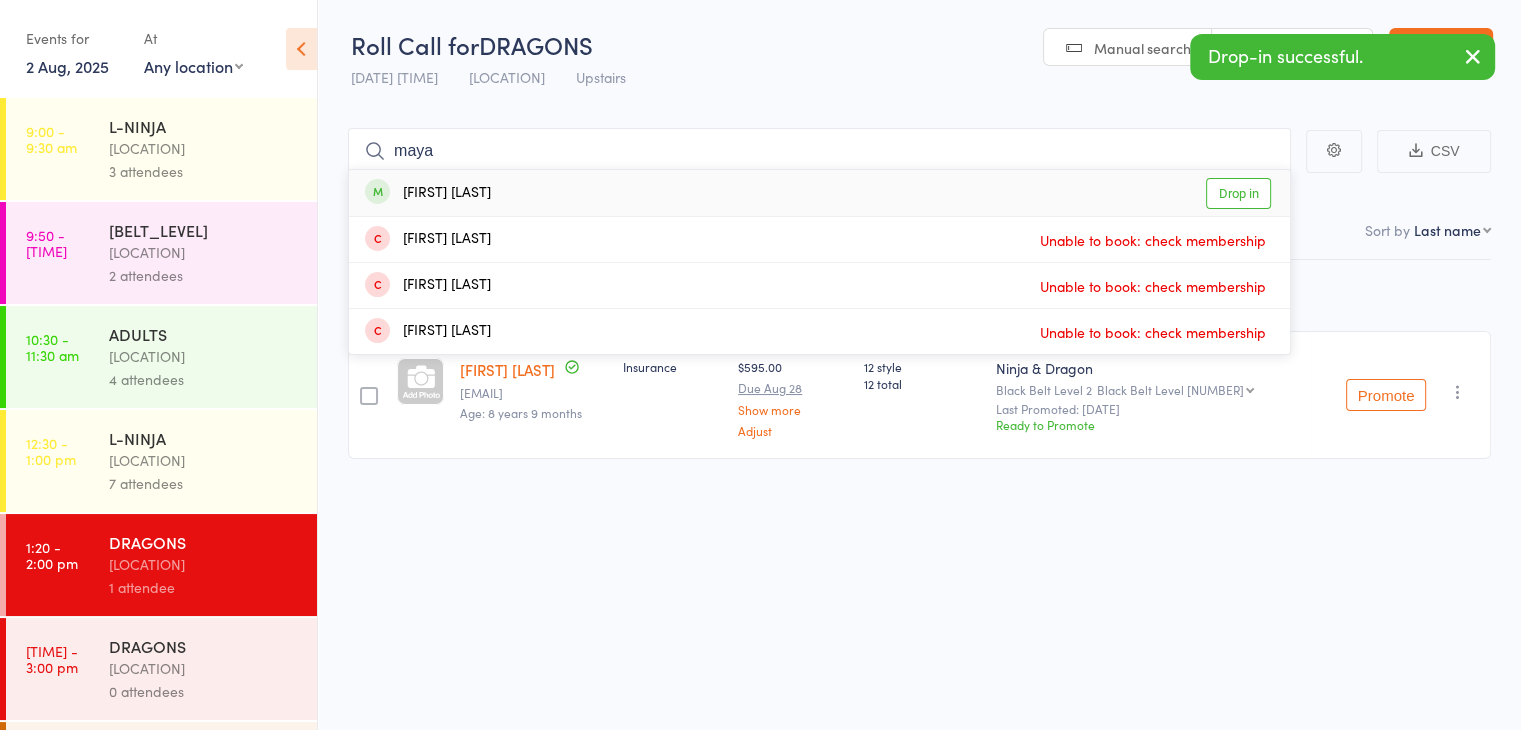 click on "[FIRST] [LAST] Drop in" at bounding box center (819, 193) 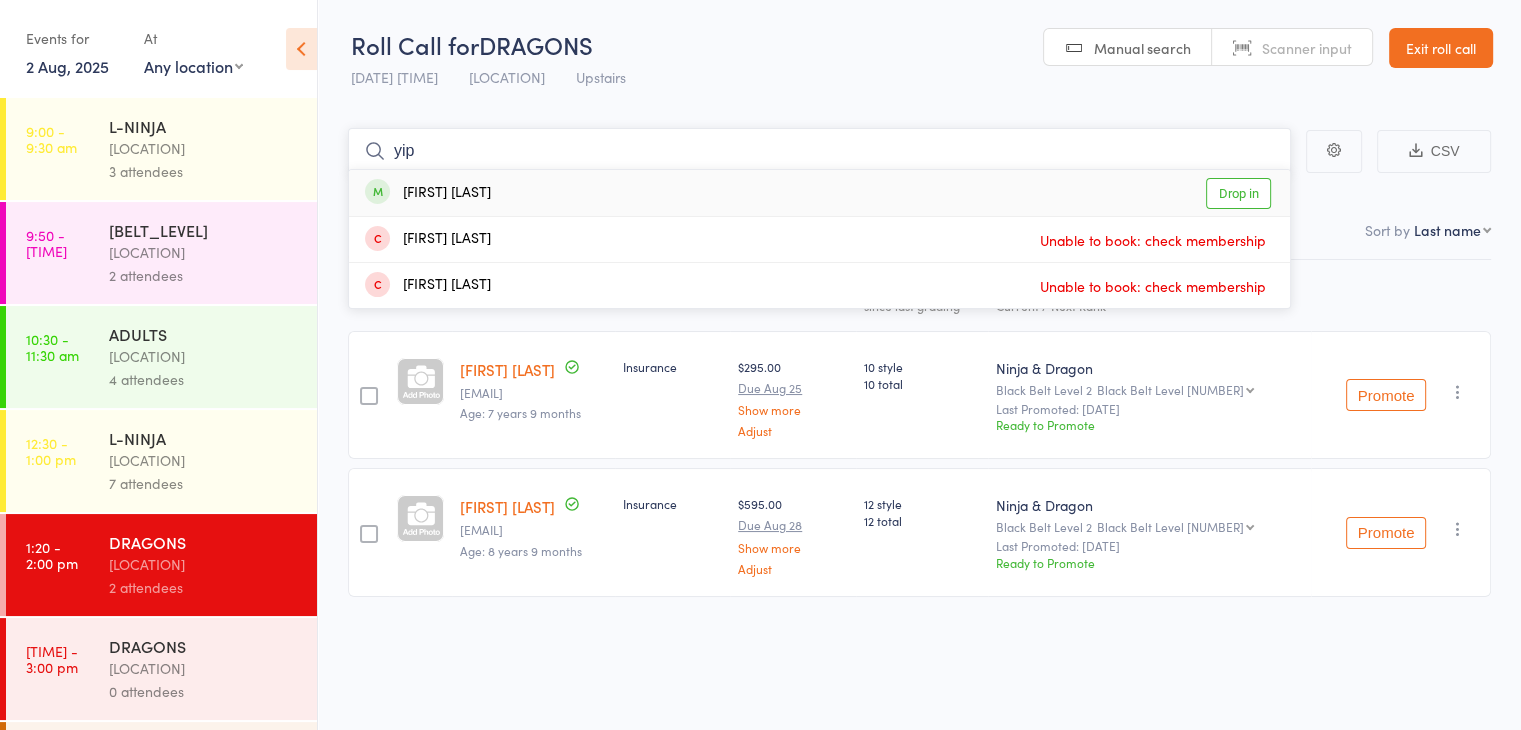 type on "yip" 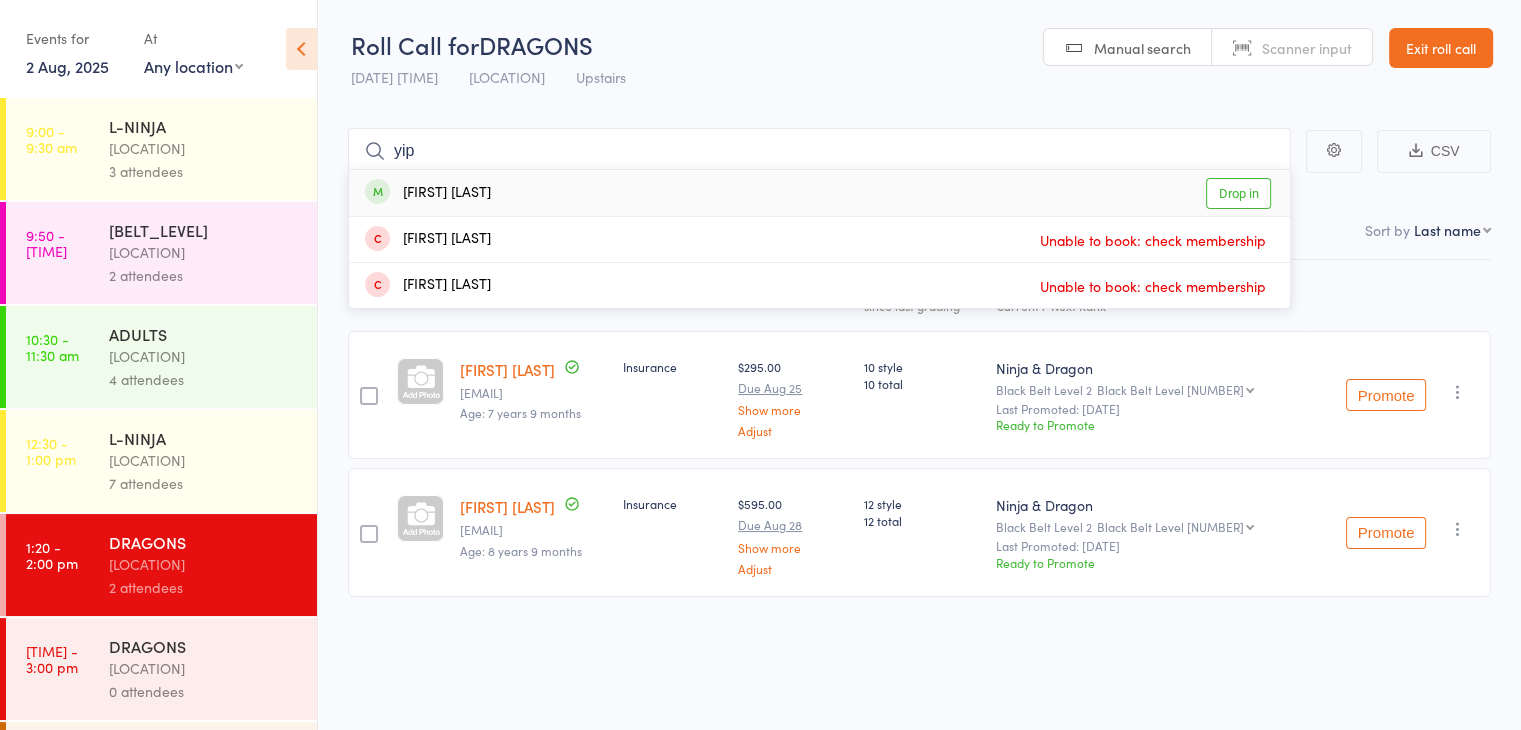 click on "[FIRST] [LAST] Drop in" at bounding box center (819, 193) 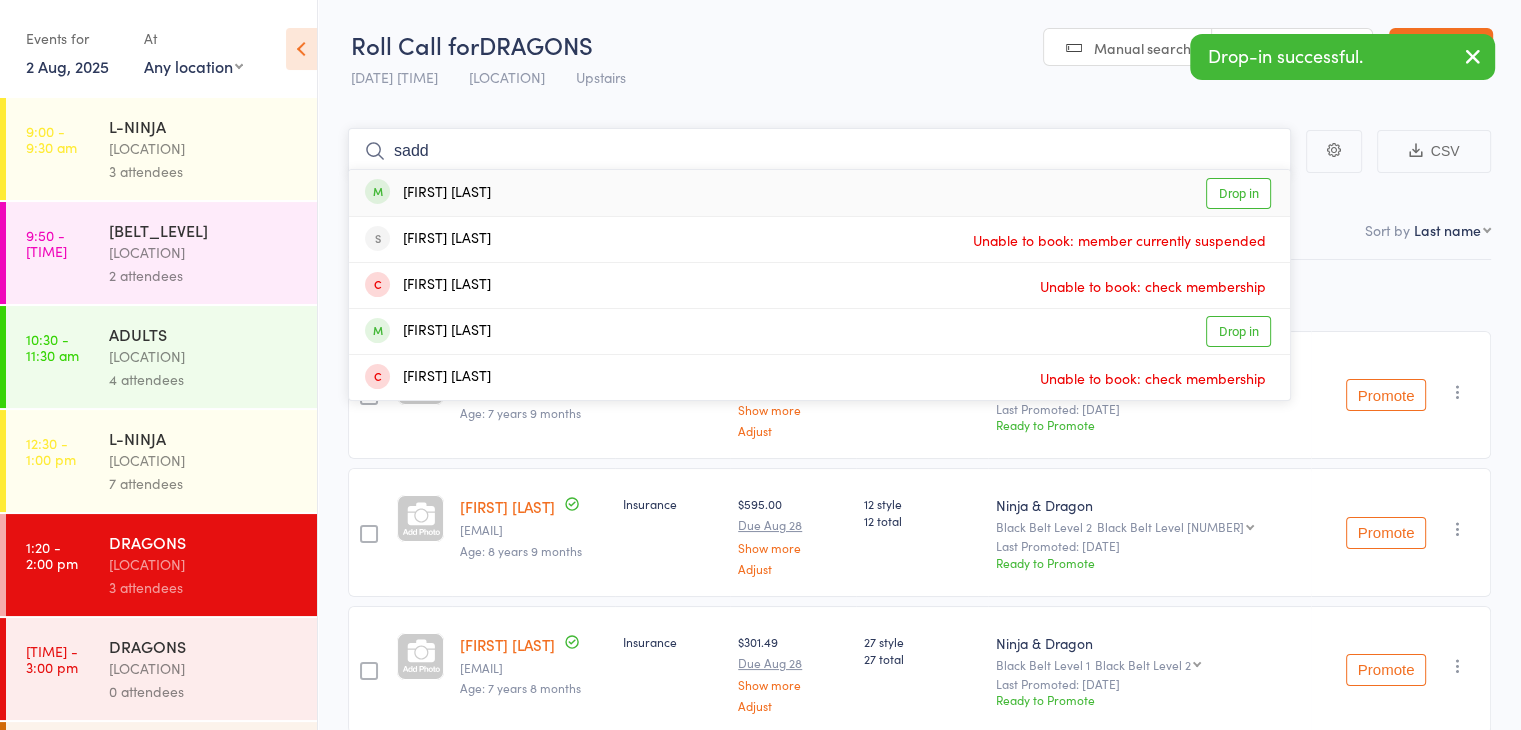 type on "sadd" 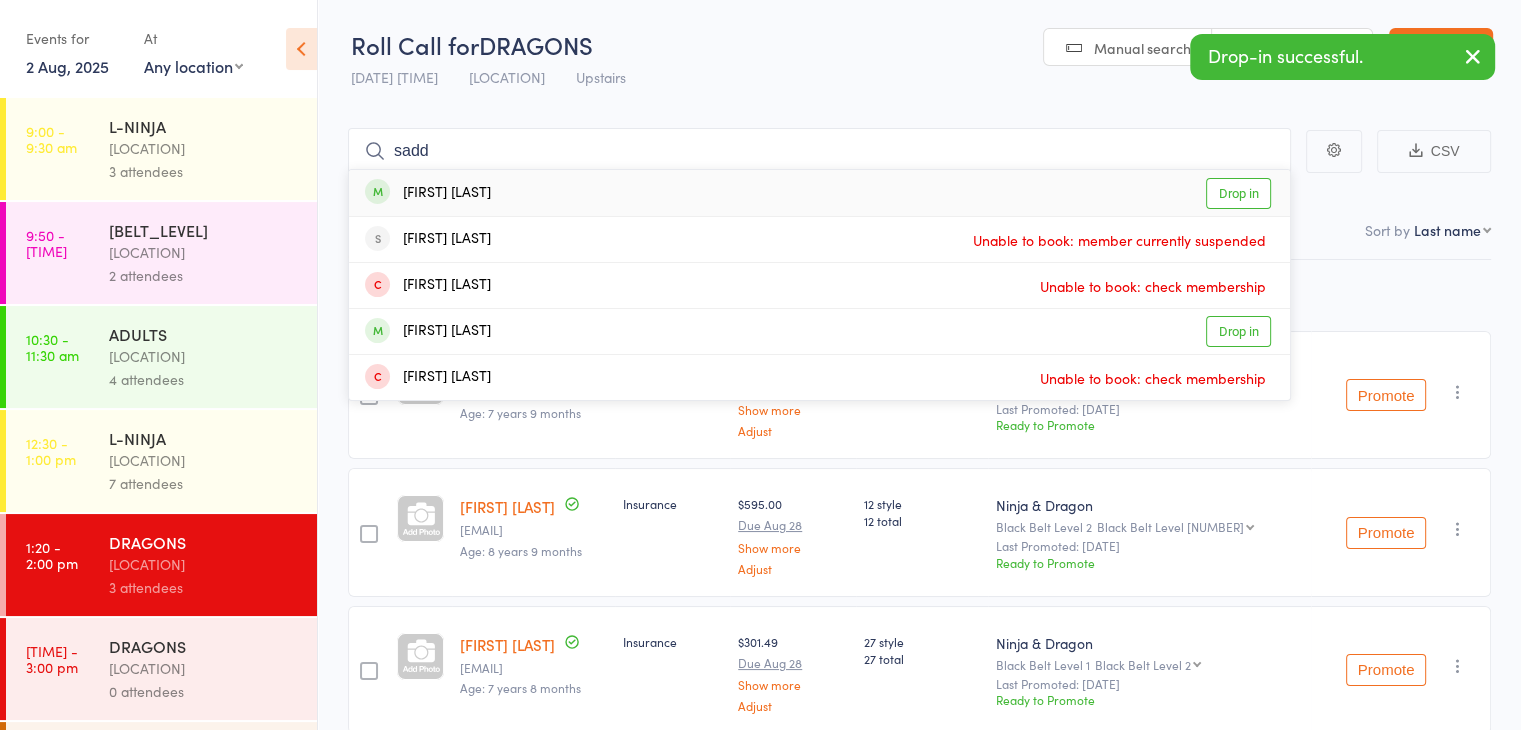 click on "[FIRST] [LAST] Drop in" at bounding box center [819, 193] 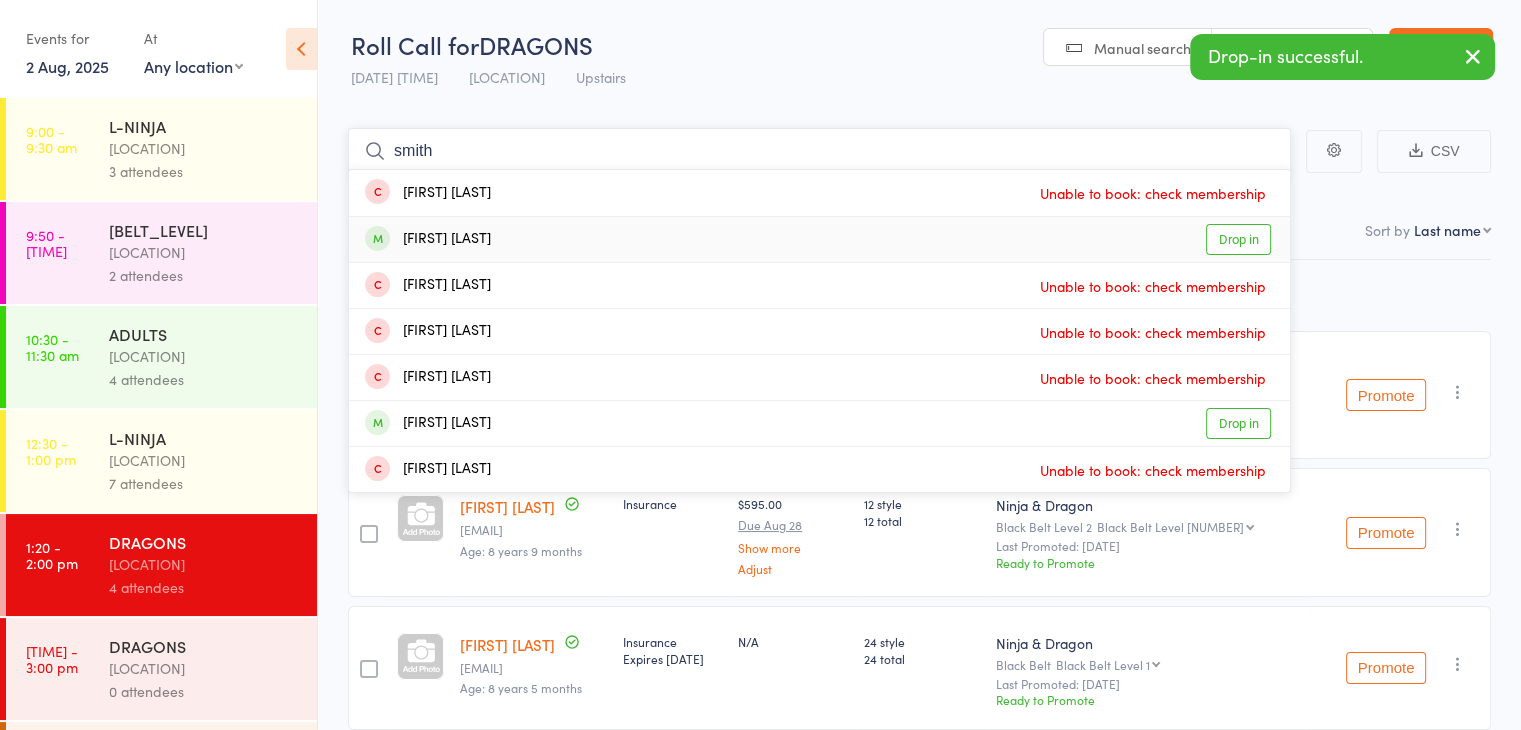 type on "smith" 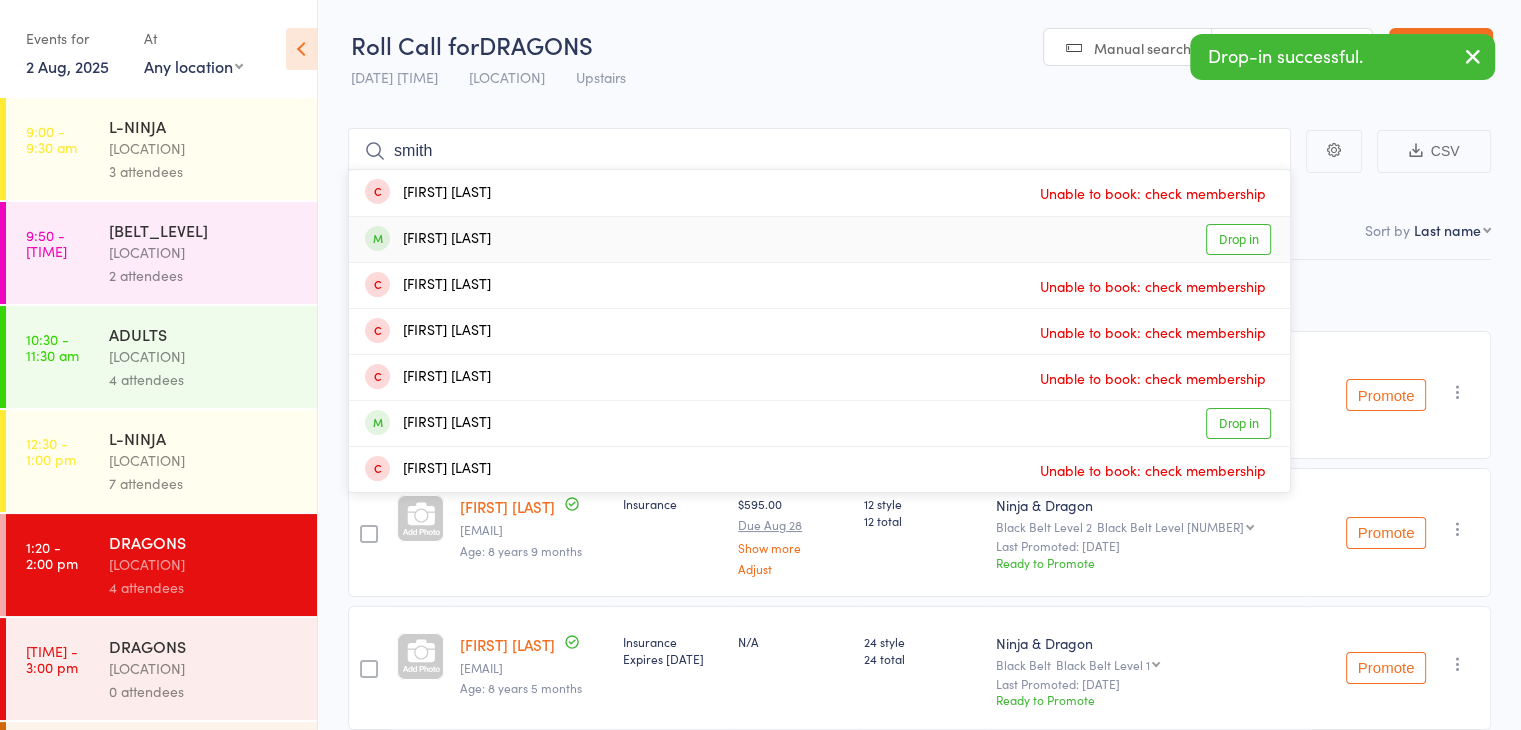 click on "[FIRST] [LAST] Drop in" at bounding box center [819, 239] 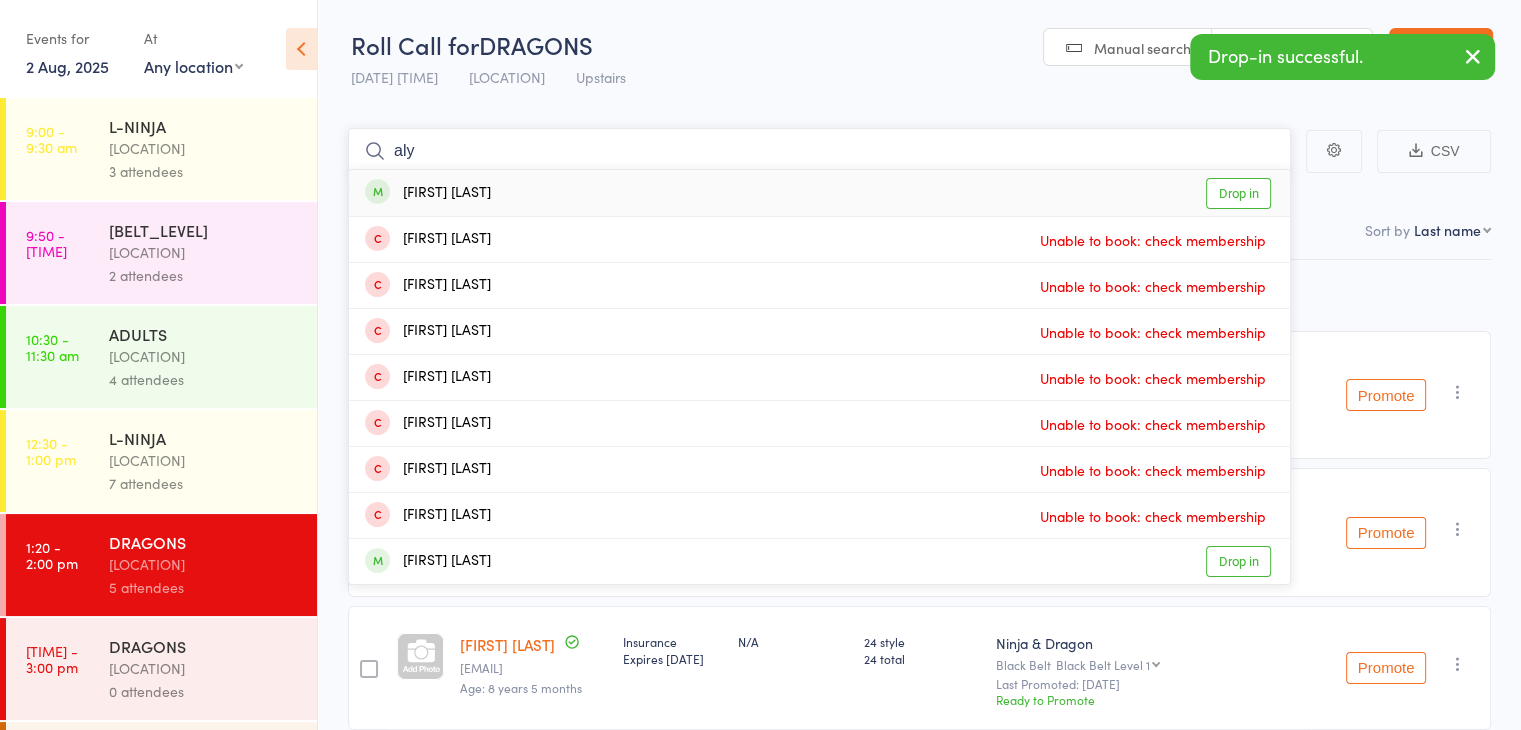 type on "aly" 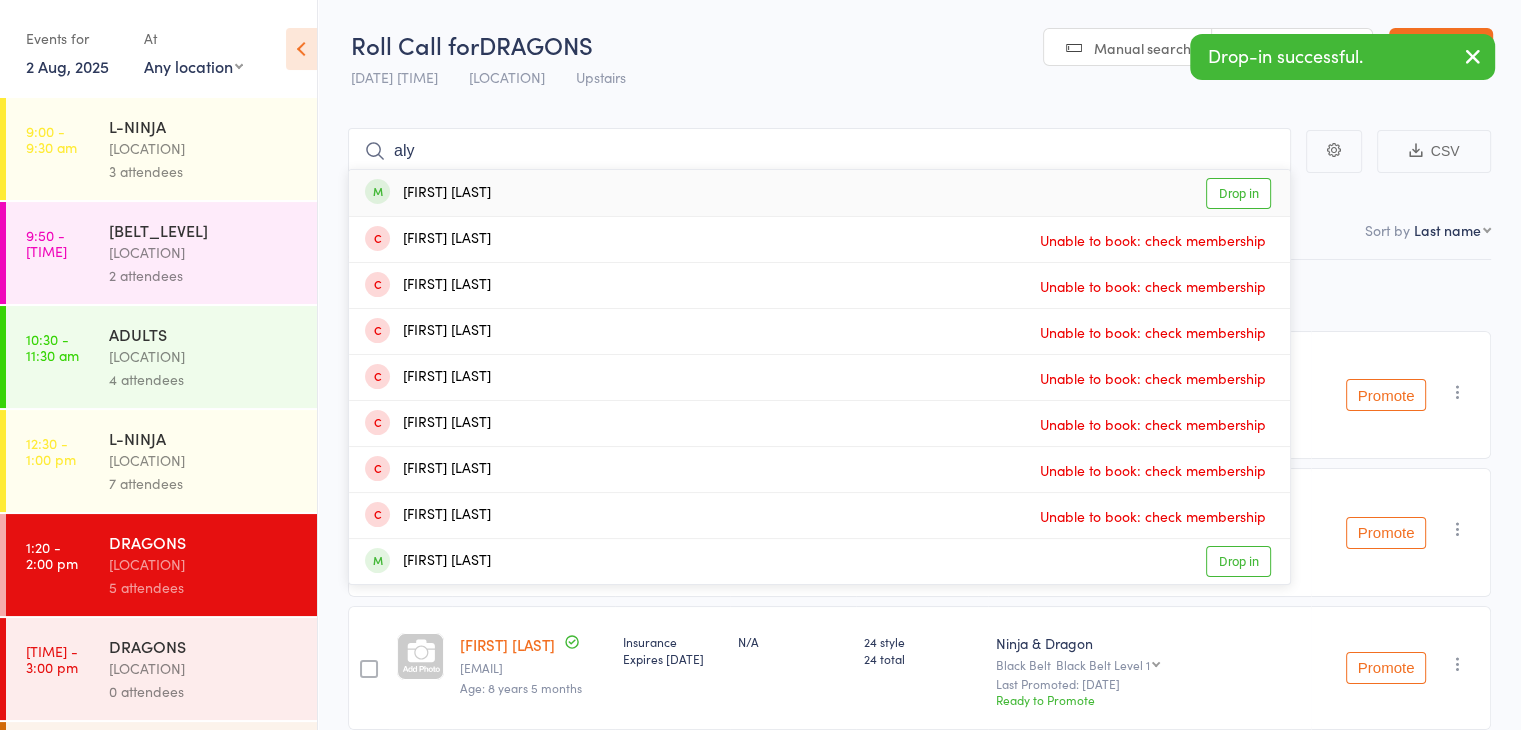 click on "[FIRST] [LAST] Drop in" at bounding box center (819, 193) 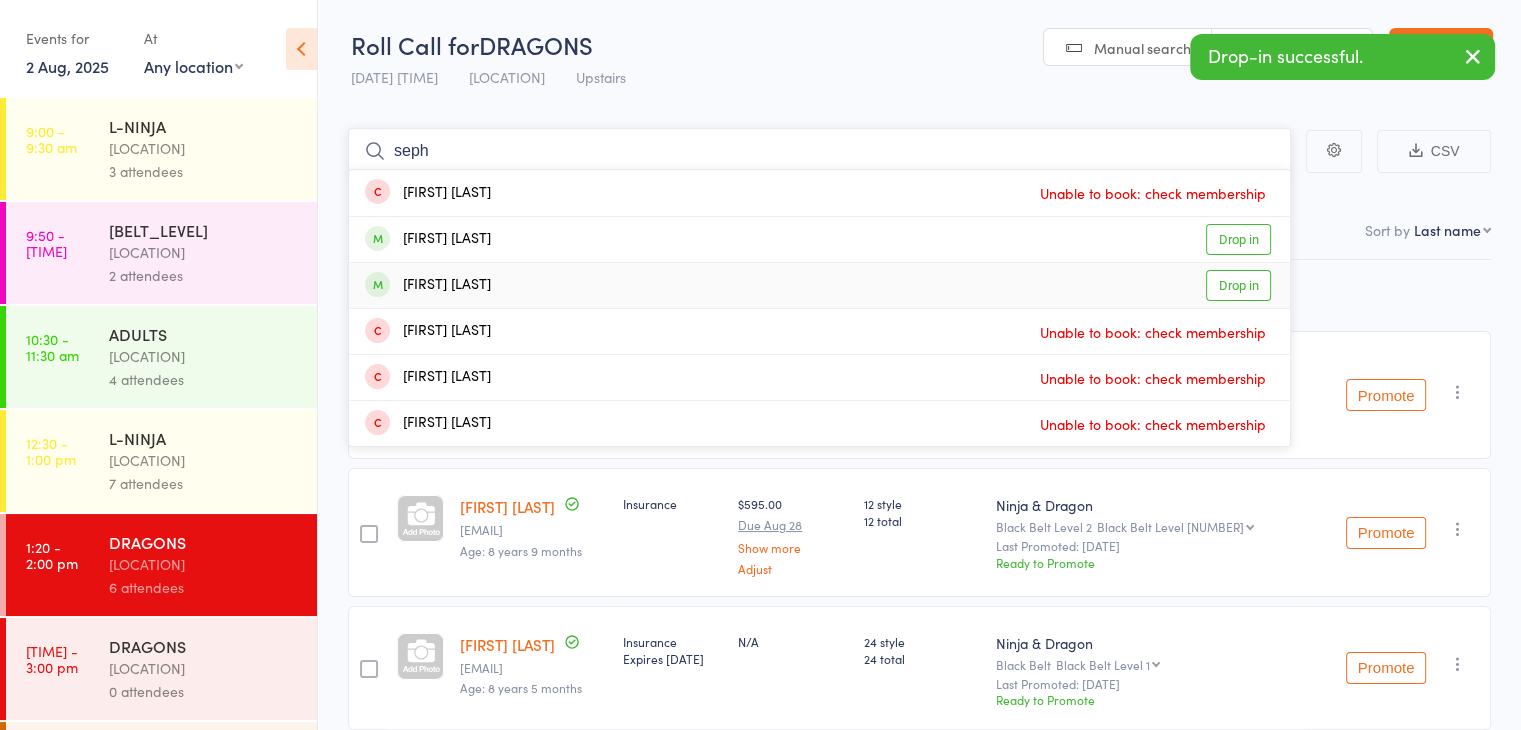 type on "seph" 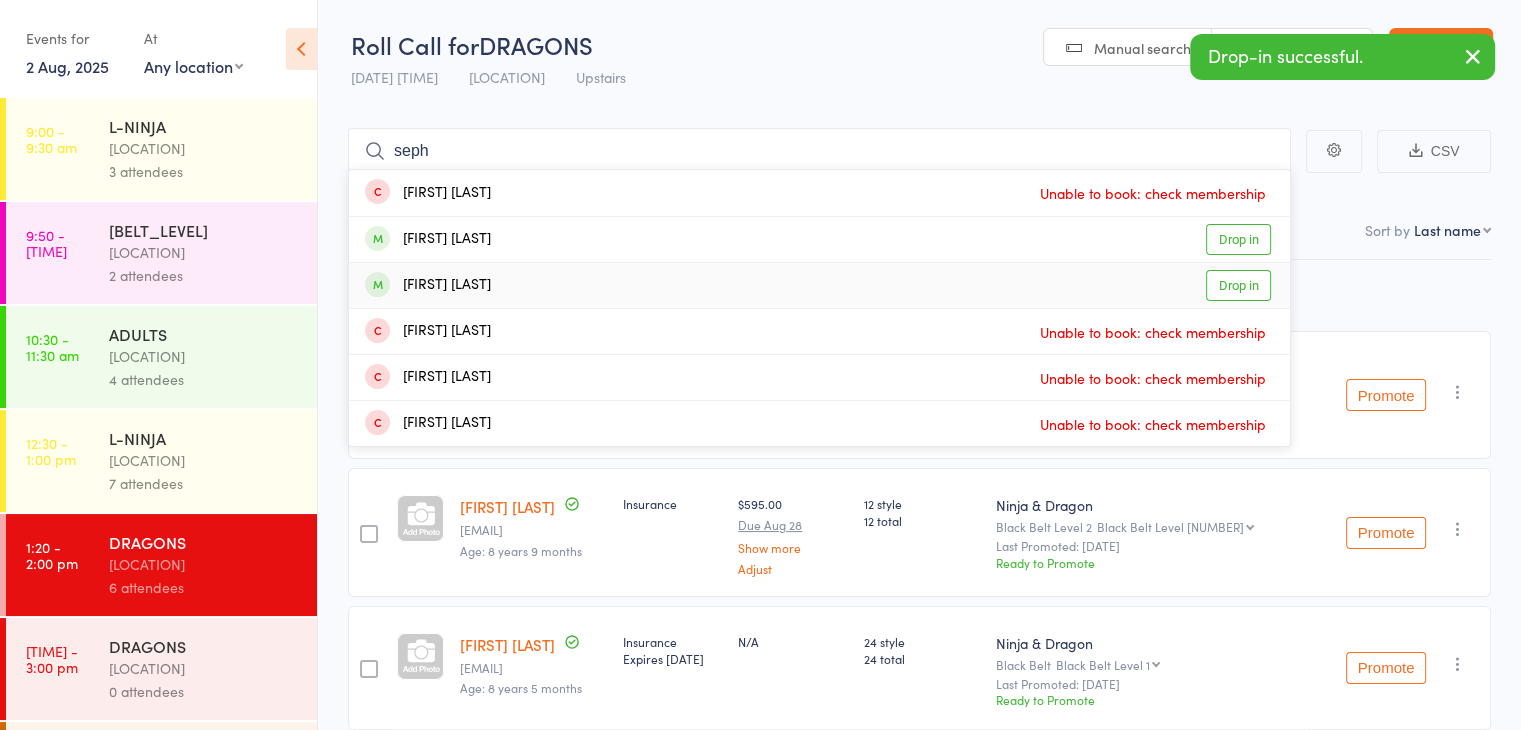 click on "[FIRST] [LAST] Drop in" at bounding box center [819, 285] 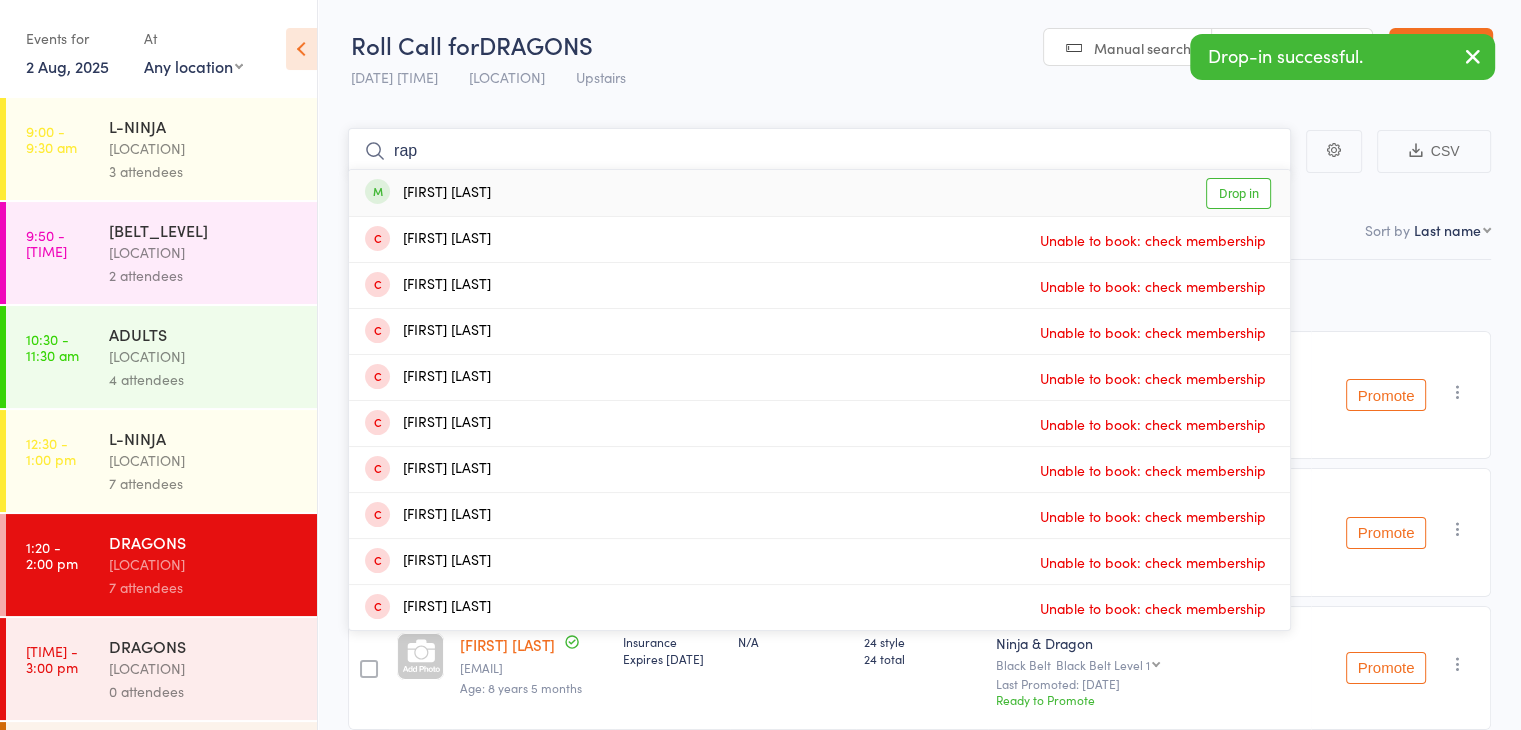 type on "rap" 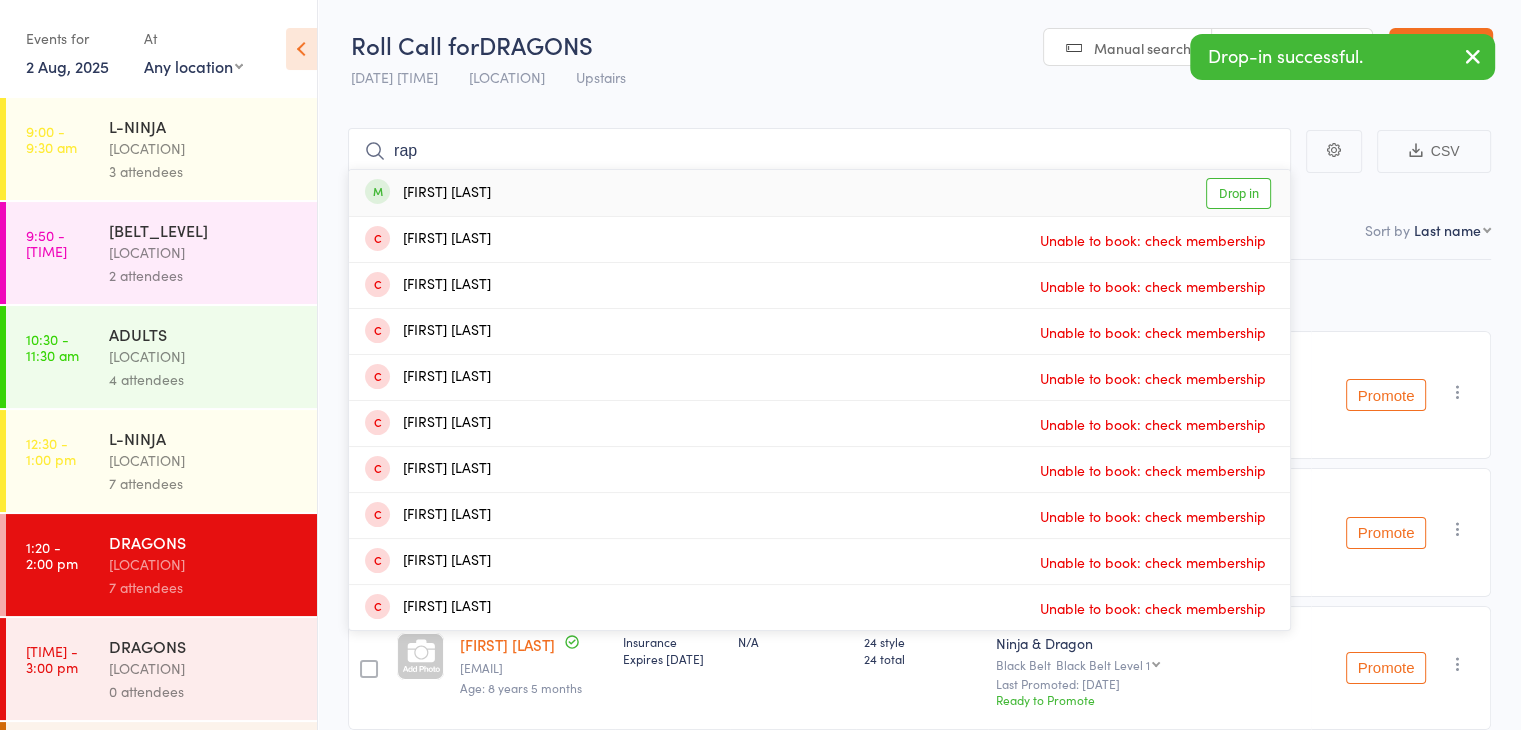 click on "[FIRST] [LAST] Drop in" at bounding box center (819, 193) 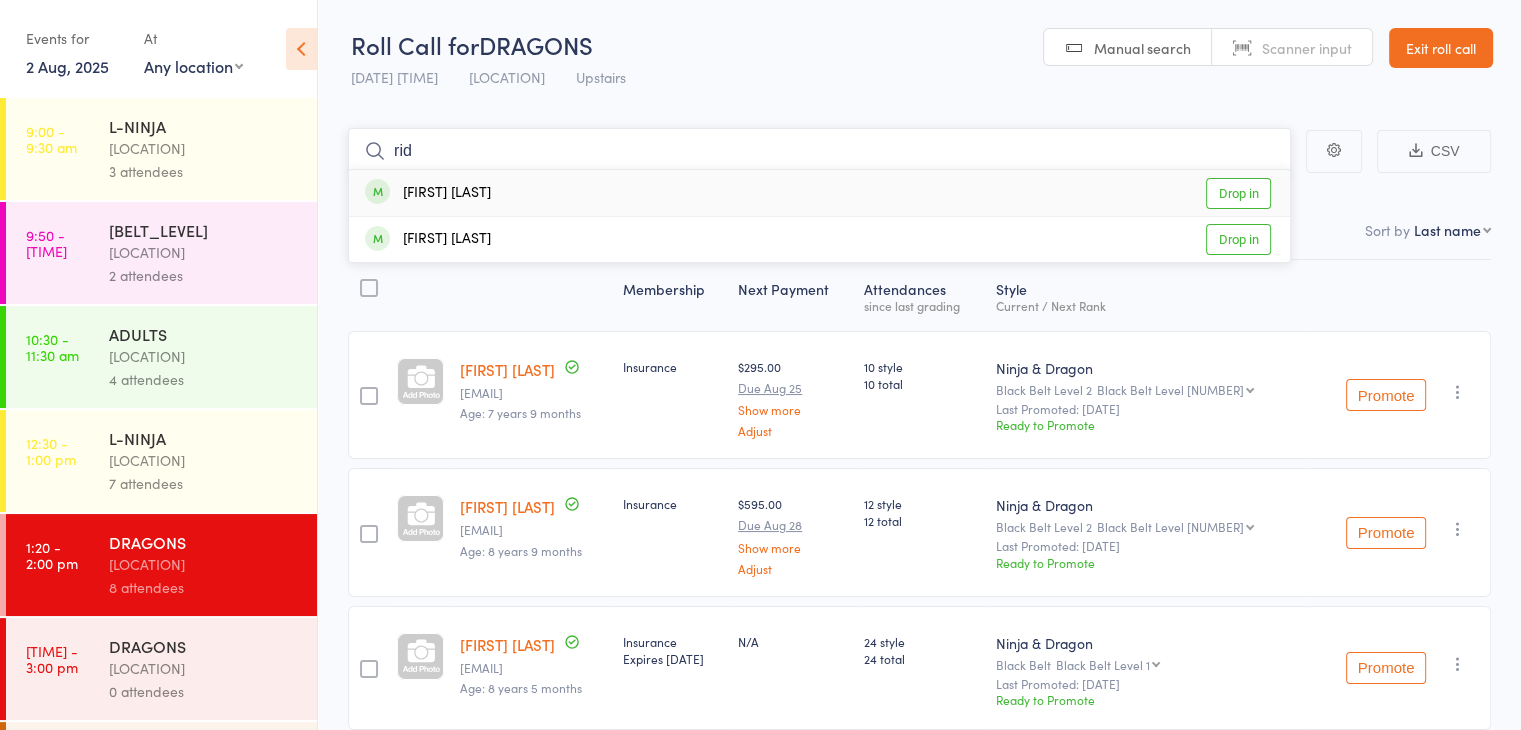 type on "rid" 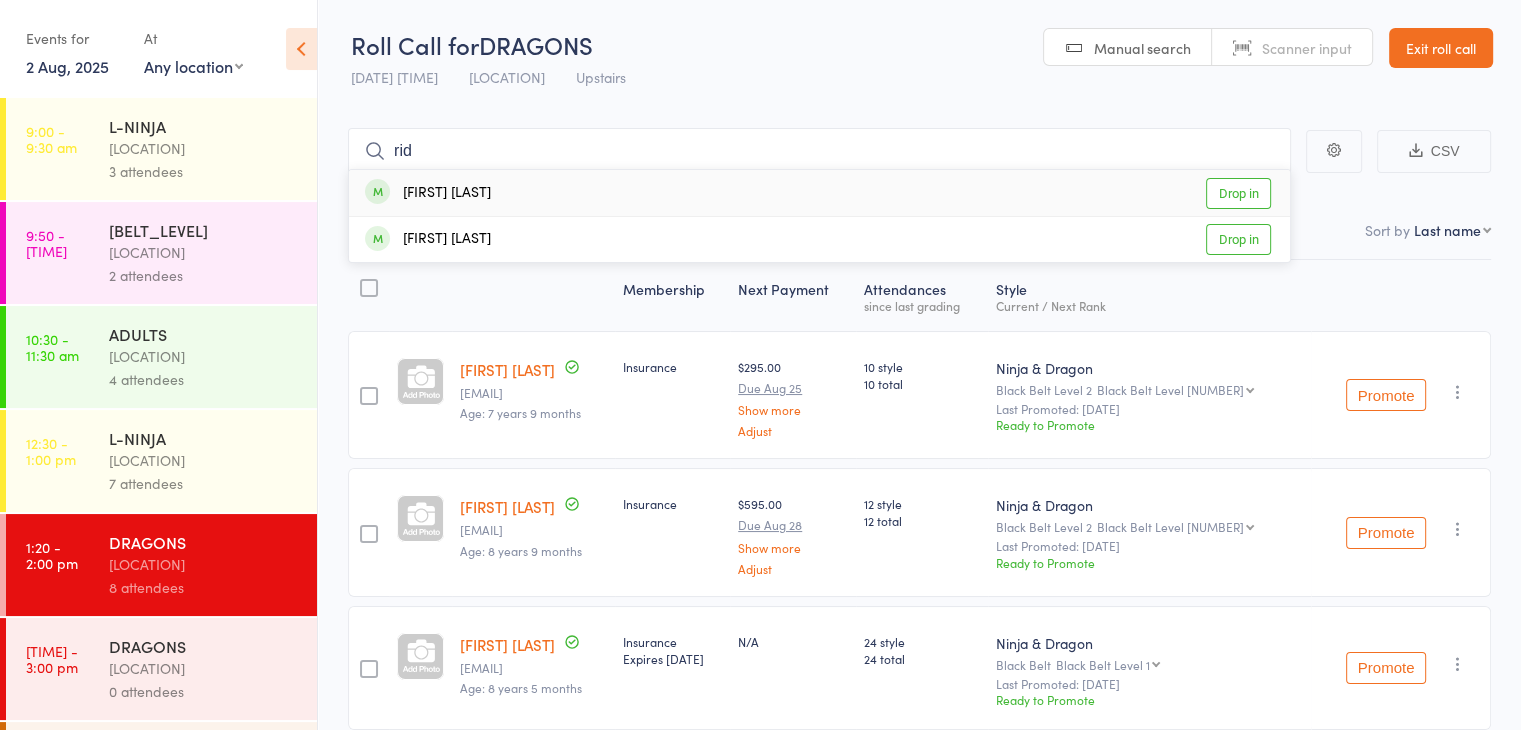 click on "[FIRST] [LAST] Drop in" at bounding box center [819, 193] 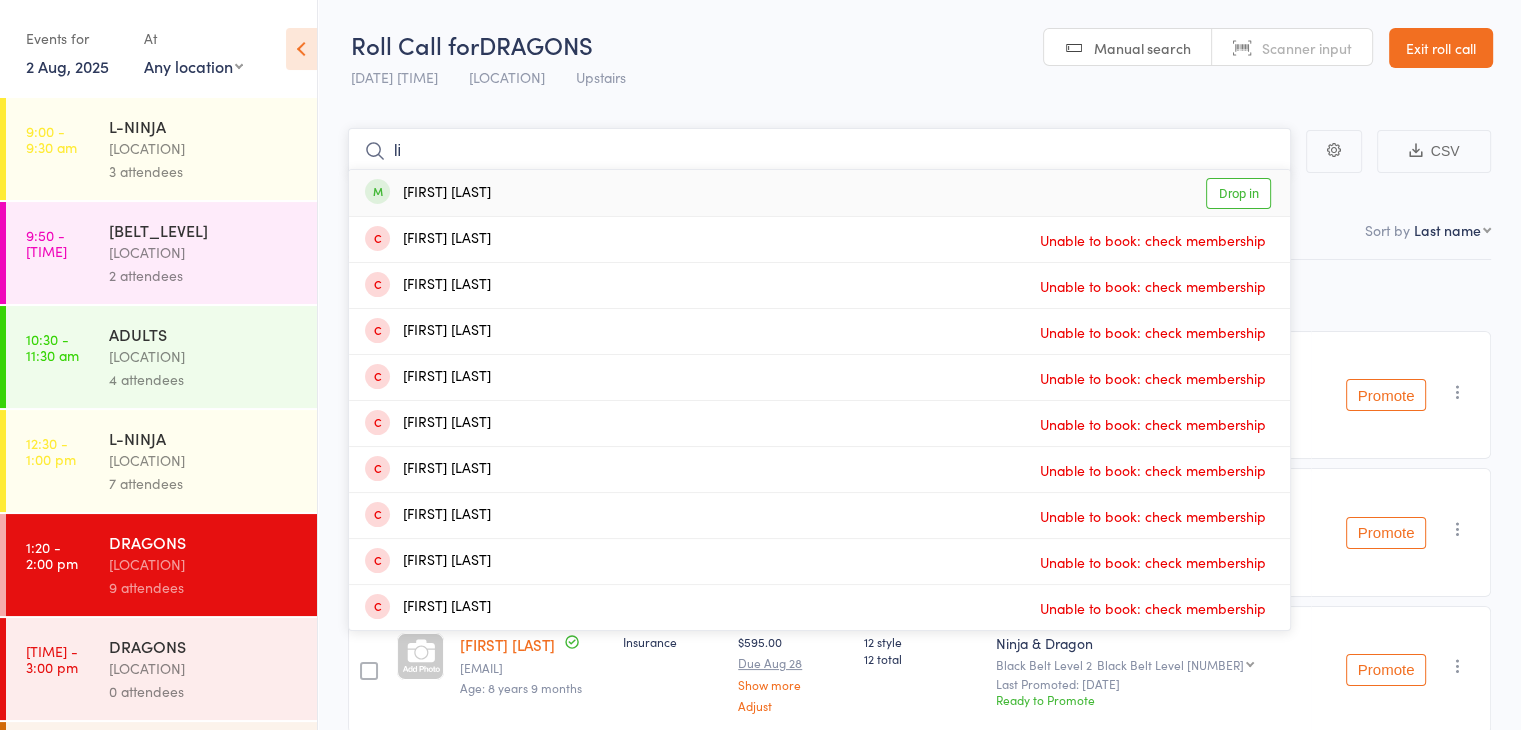 type on "li" 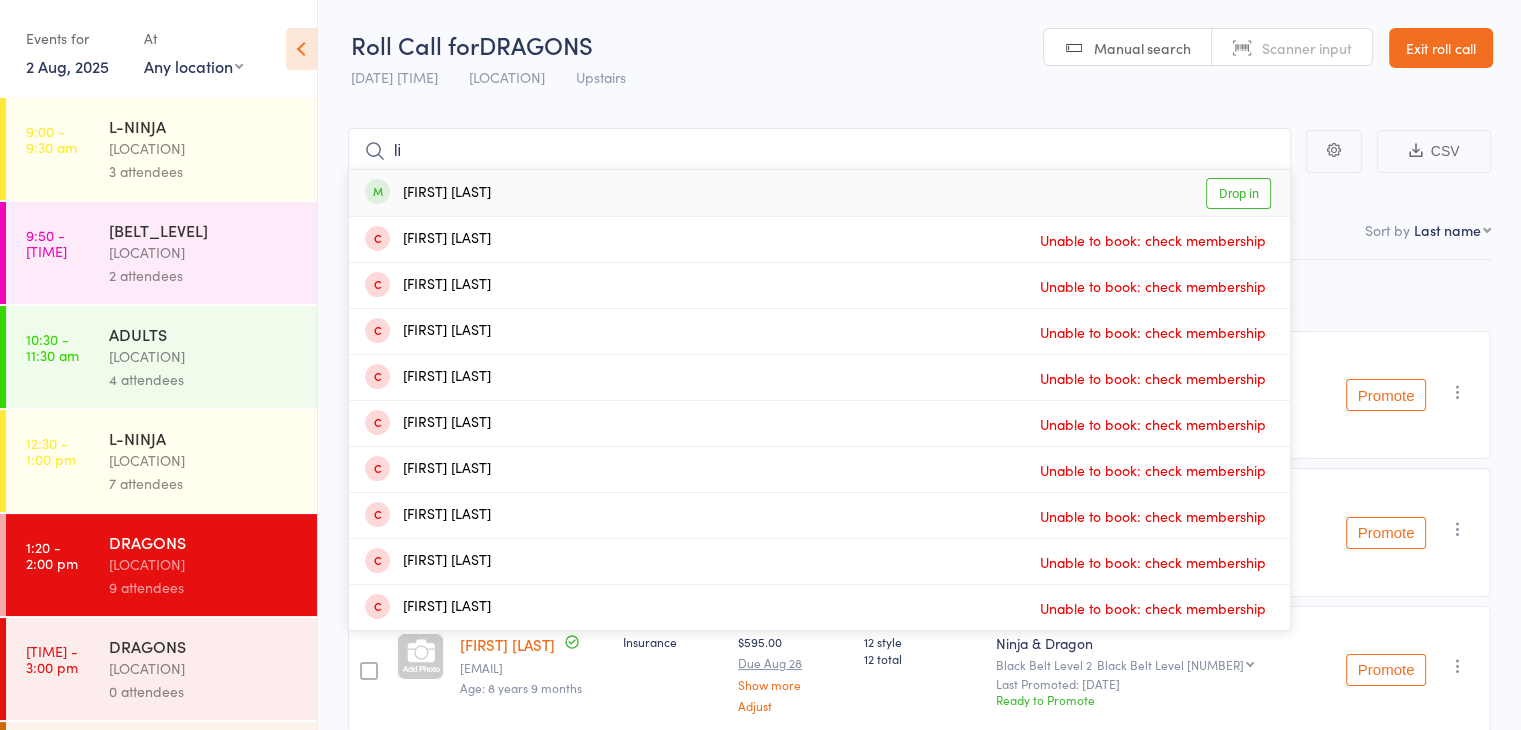 click on "[FIRST] [LAST] Drop in" at bounding box center [819, 193] 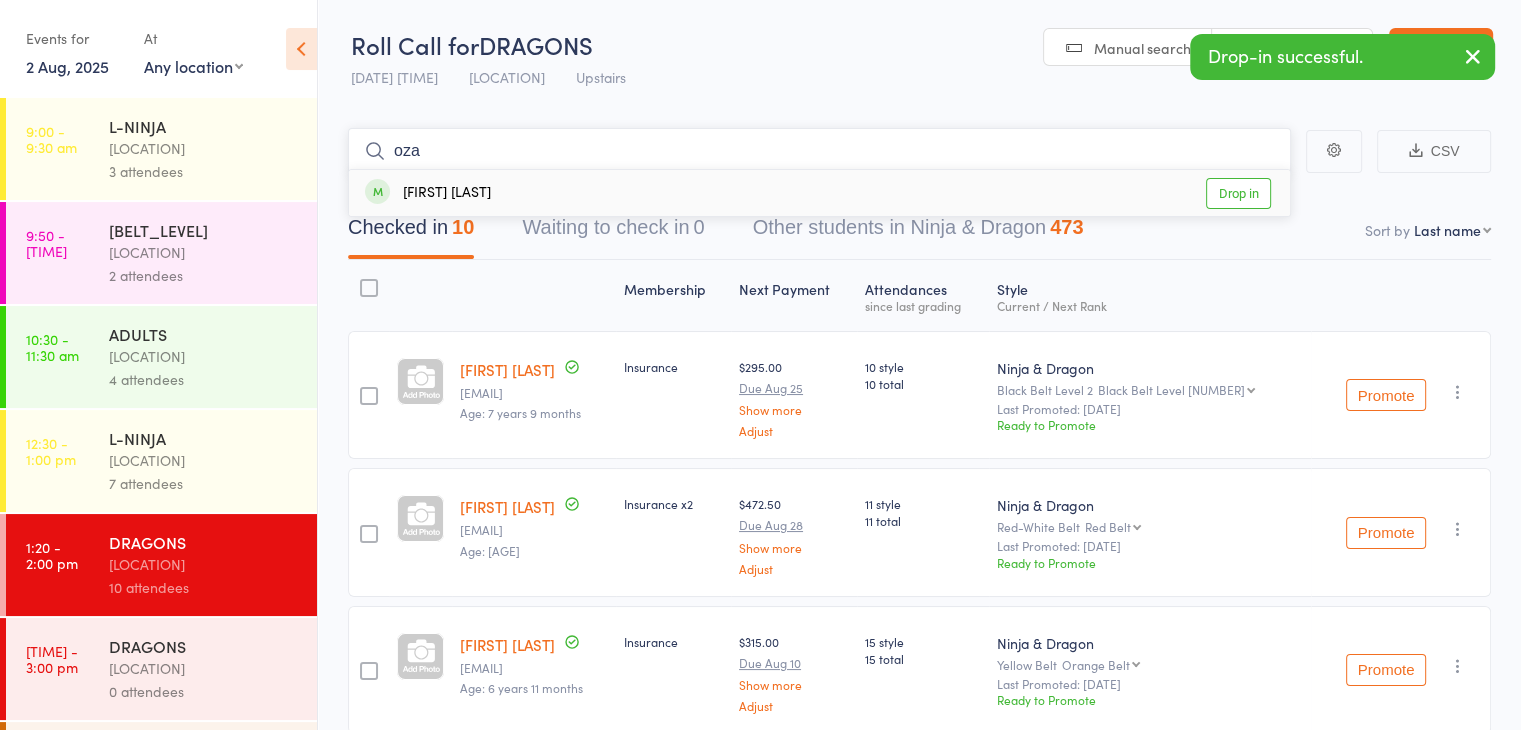 type on "oza" 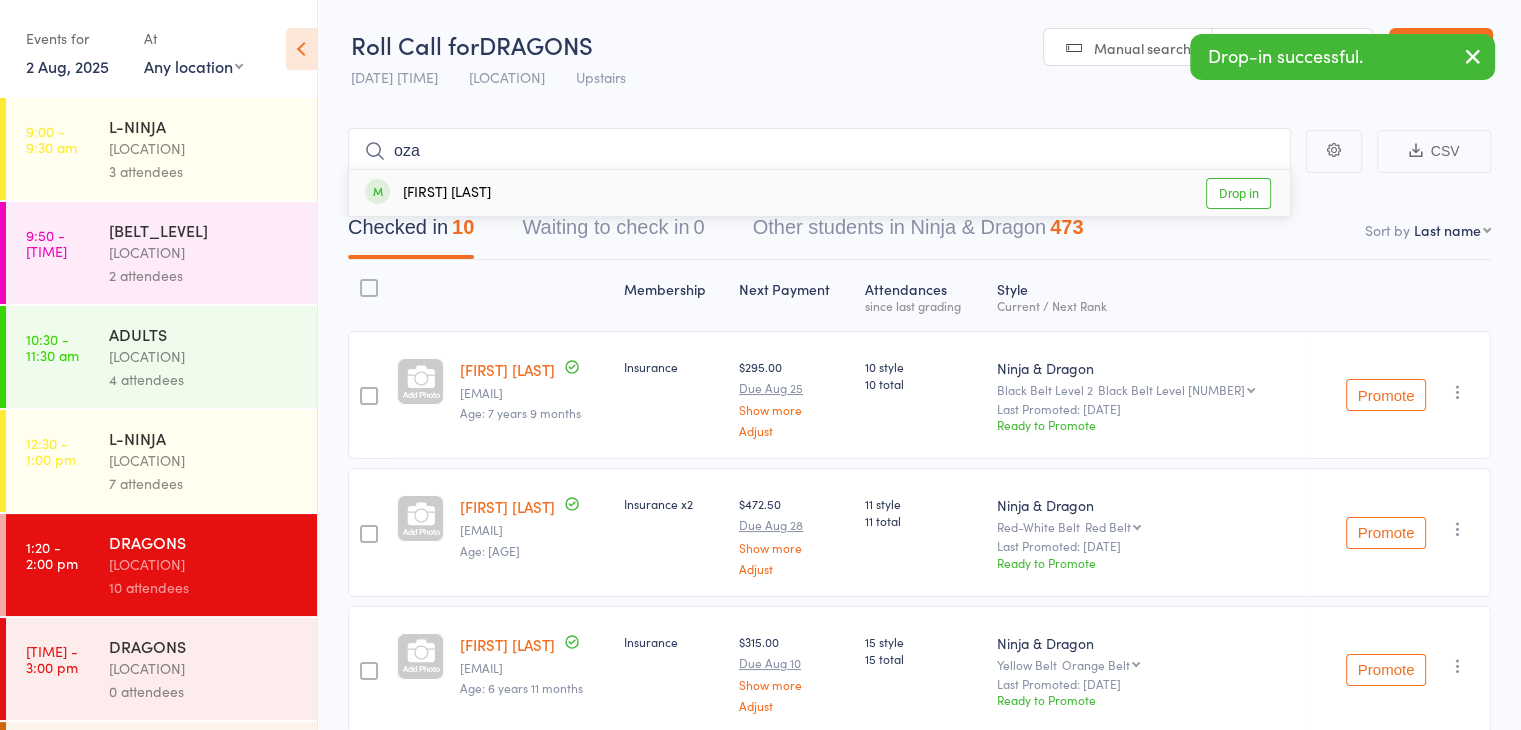 click on "[FIRST] [LAST] Drop in" at bounding box center (819, 193) 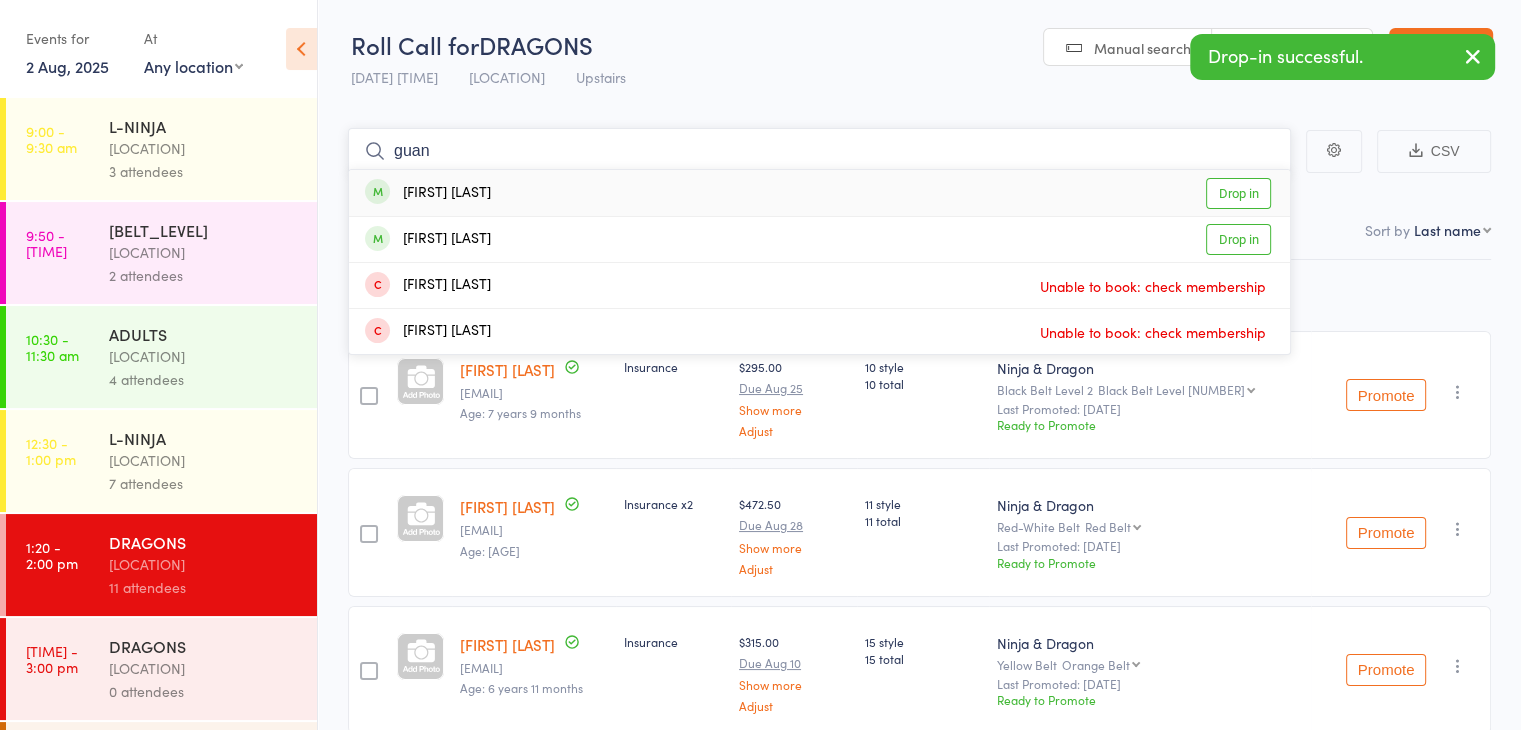 type on "guan" 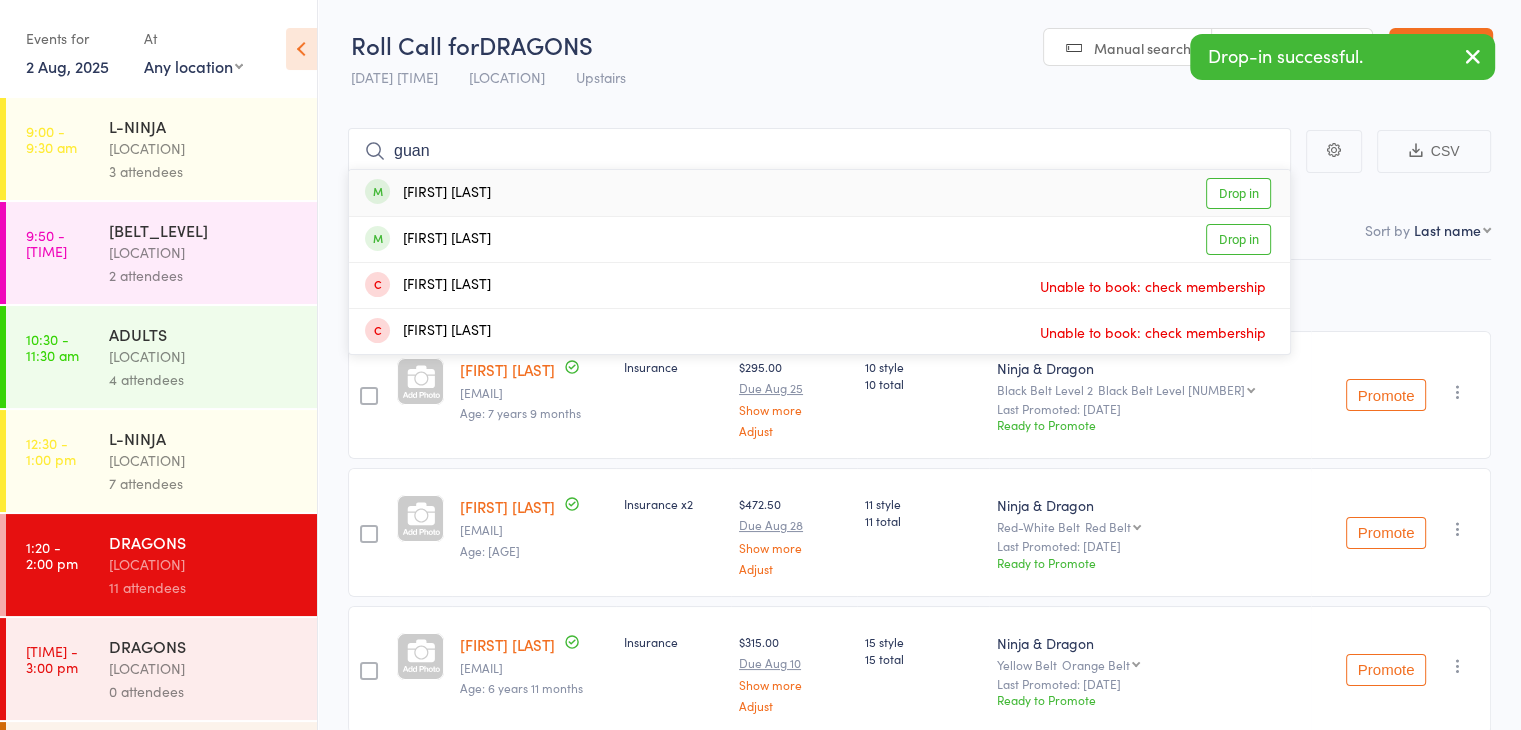 click on "[FIRST] [LAST] Drop in" at bounding box center (819, 193) 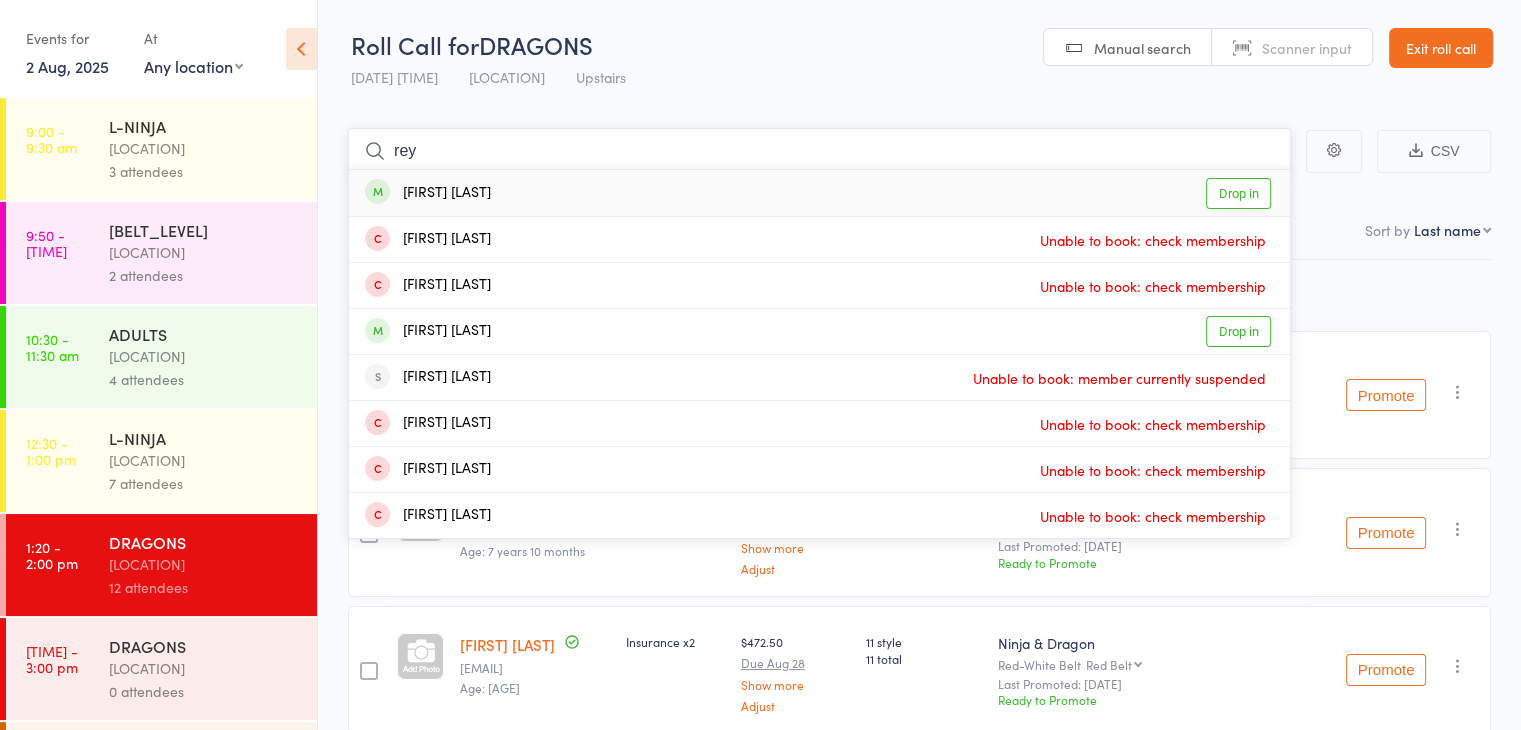 type on "rey" 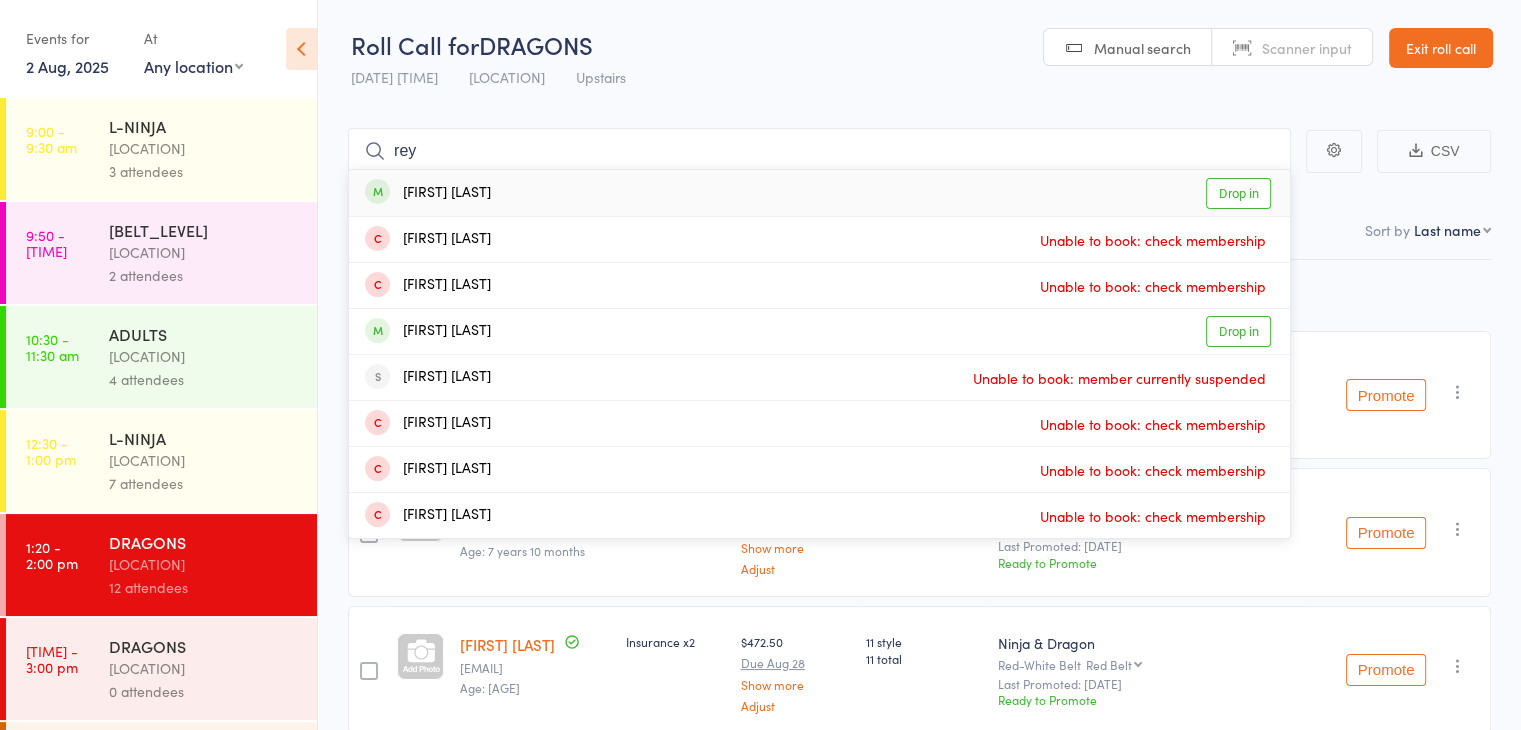 click on "[FIRST] [LAST] Drop in" at bounding box center (819, 193) 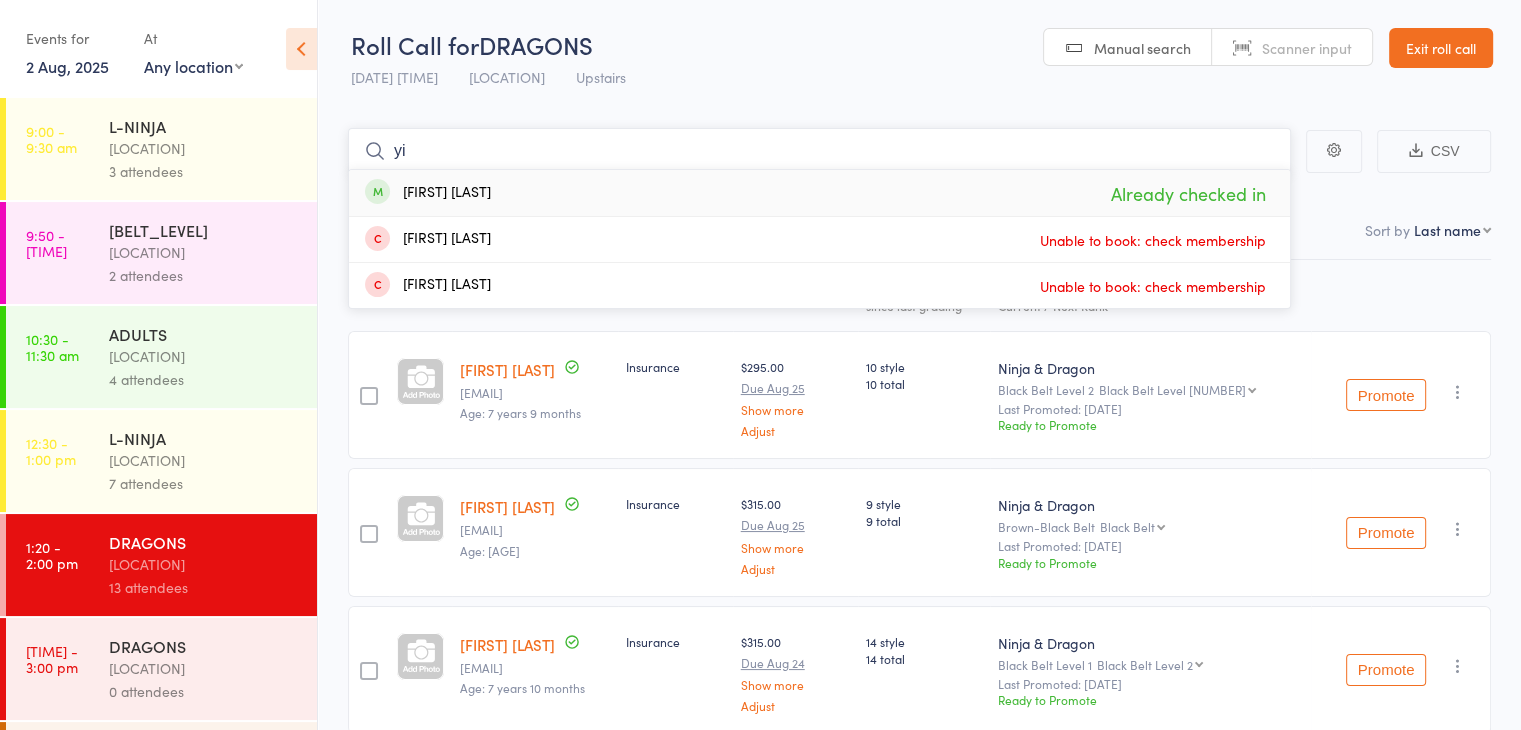 type on "y" 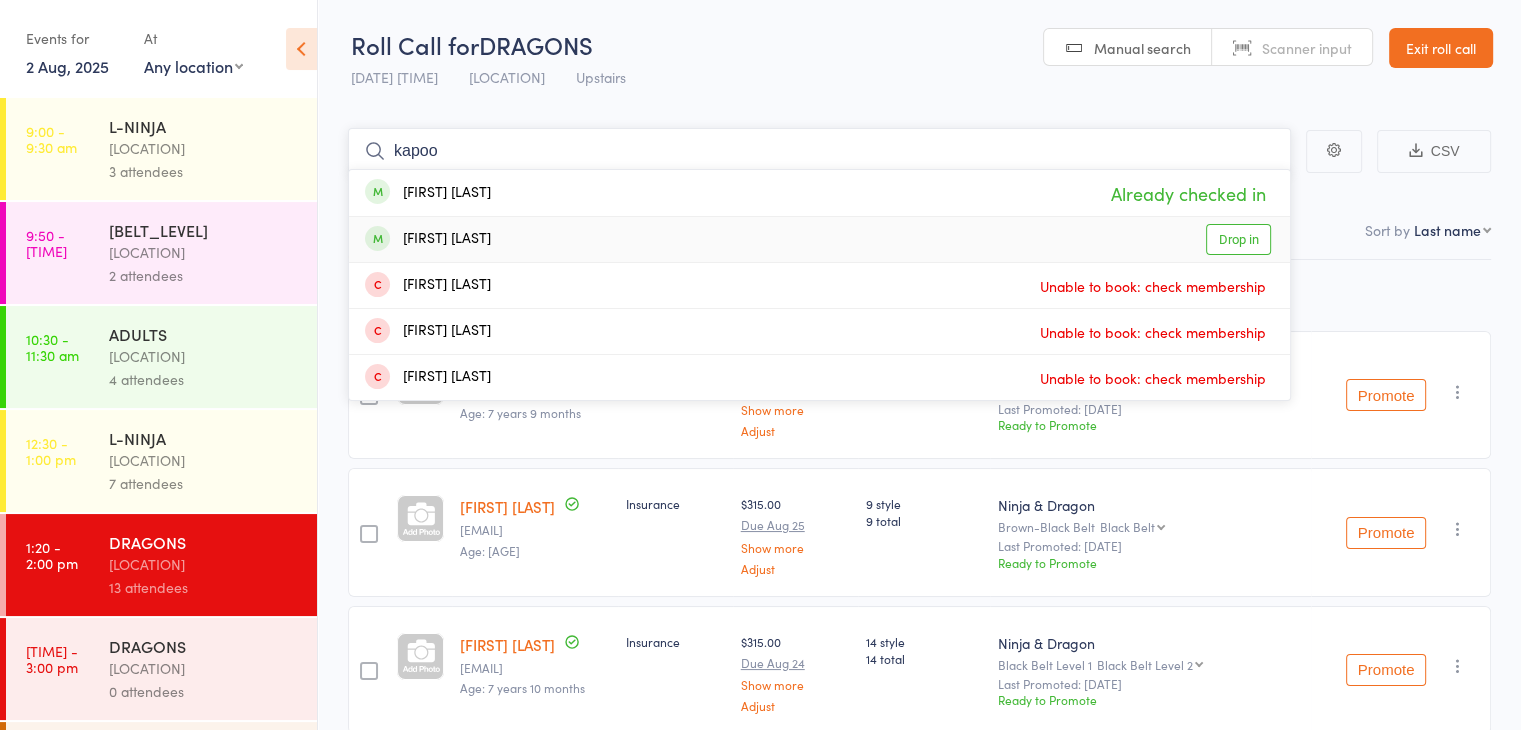 type on "kapoo" 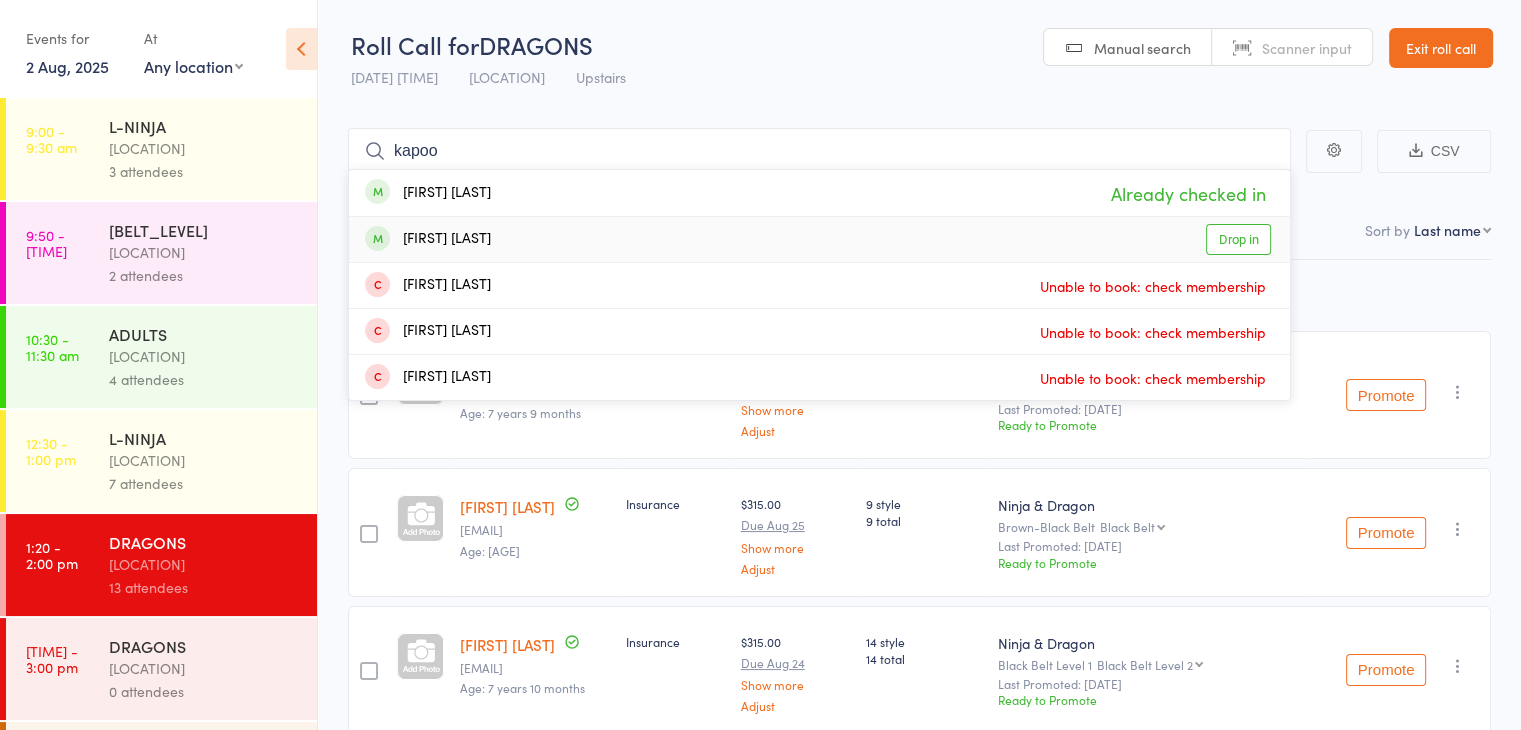 click on "[FIRST] [LAST] Drop in" at bounding box center [819, 239] 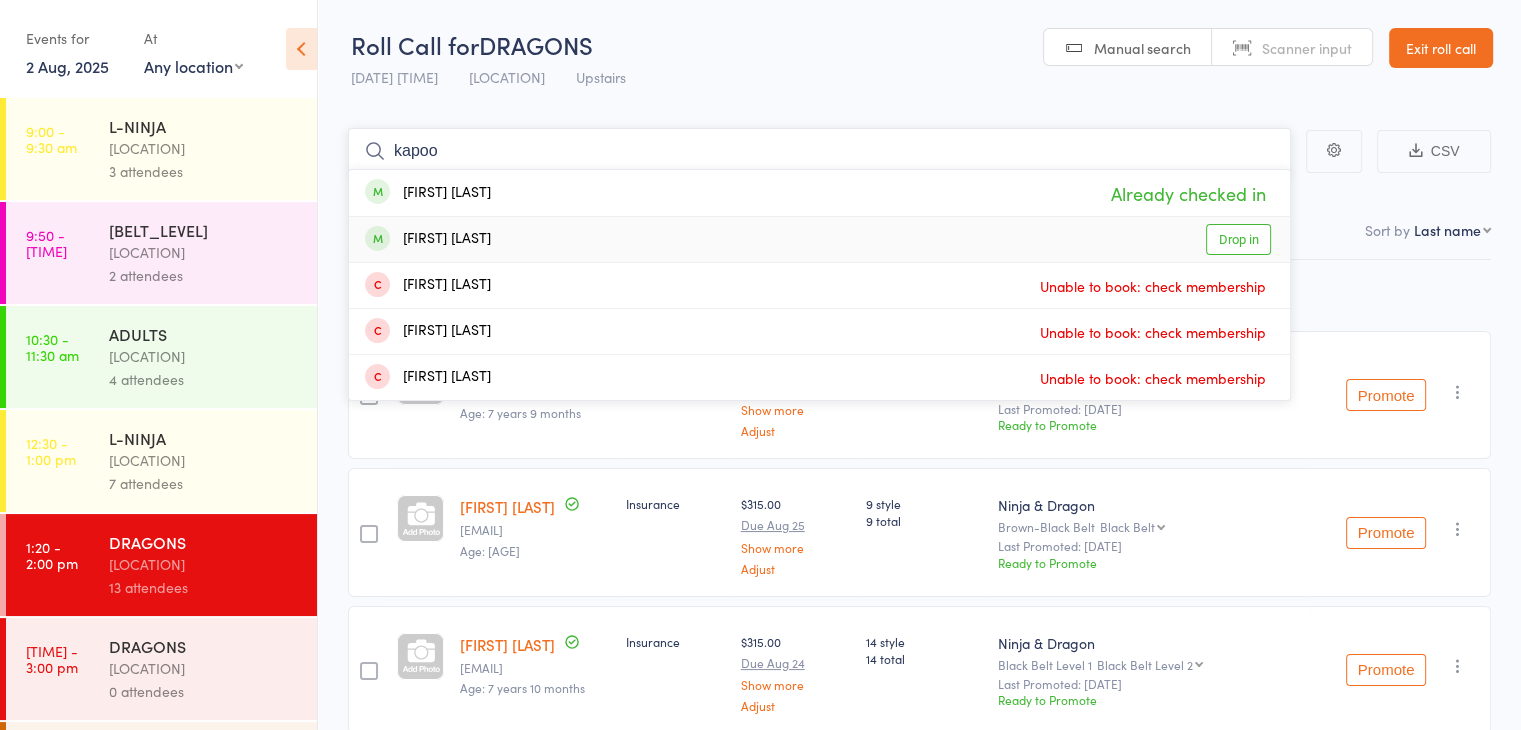 type 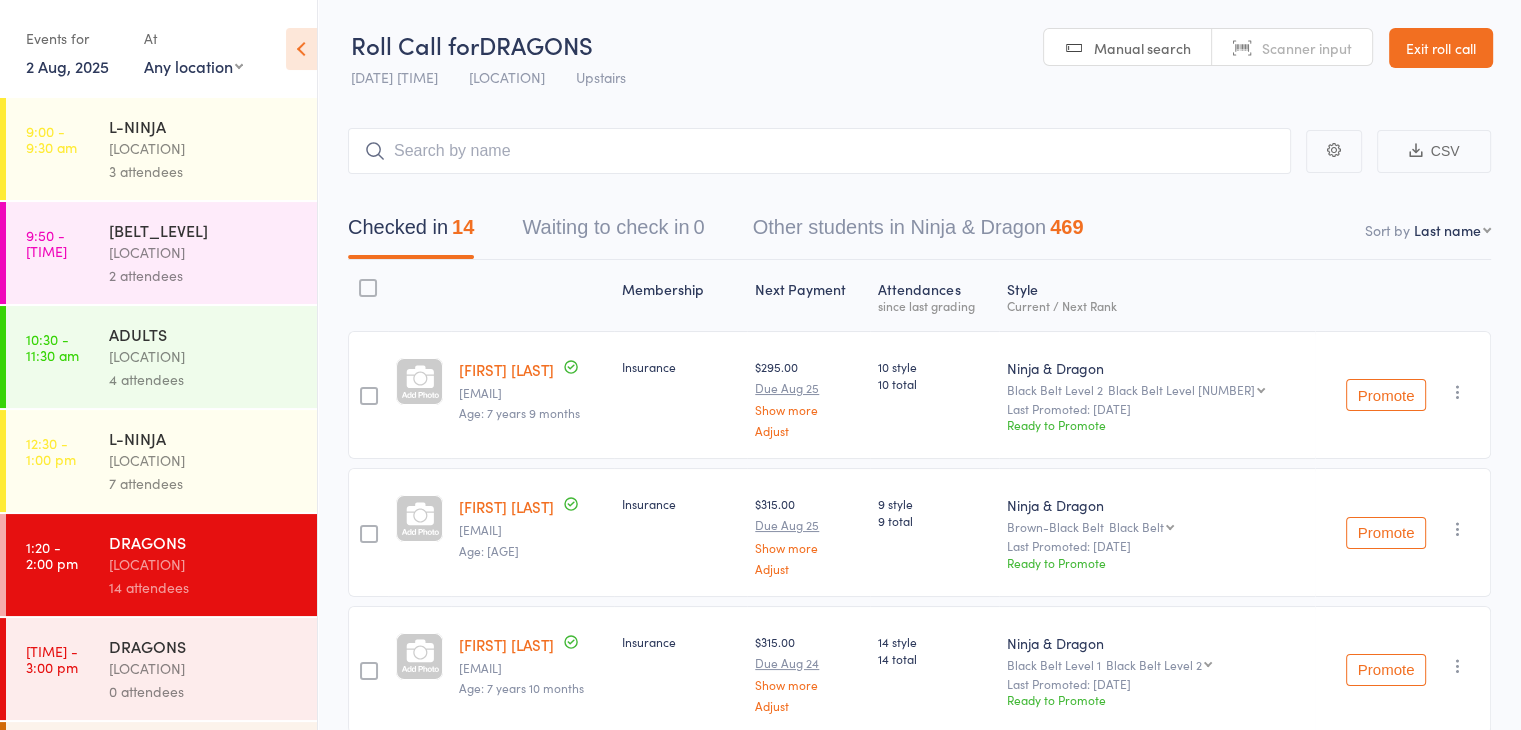 click on "[LOCATION]" at bounding box center (204, 668) 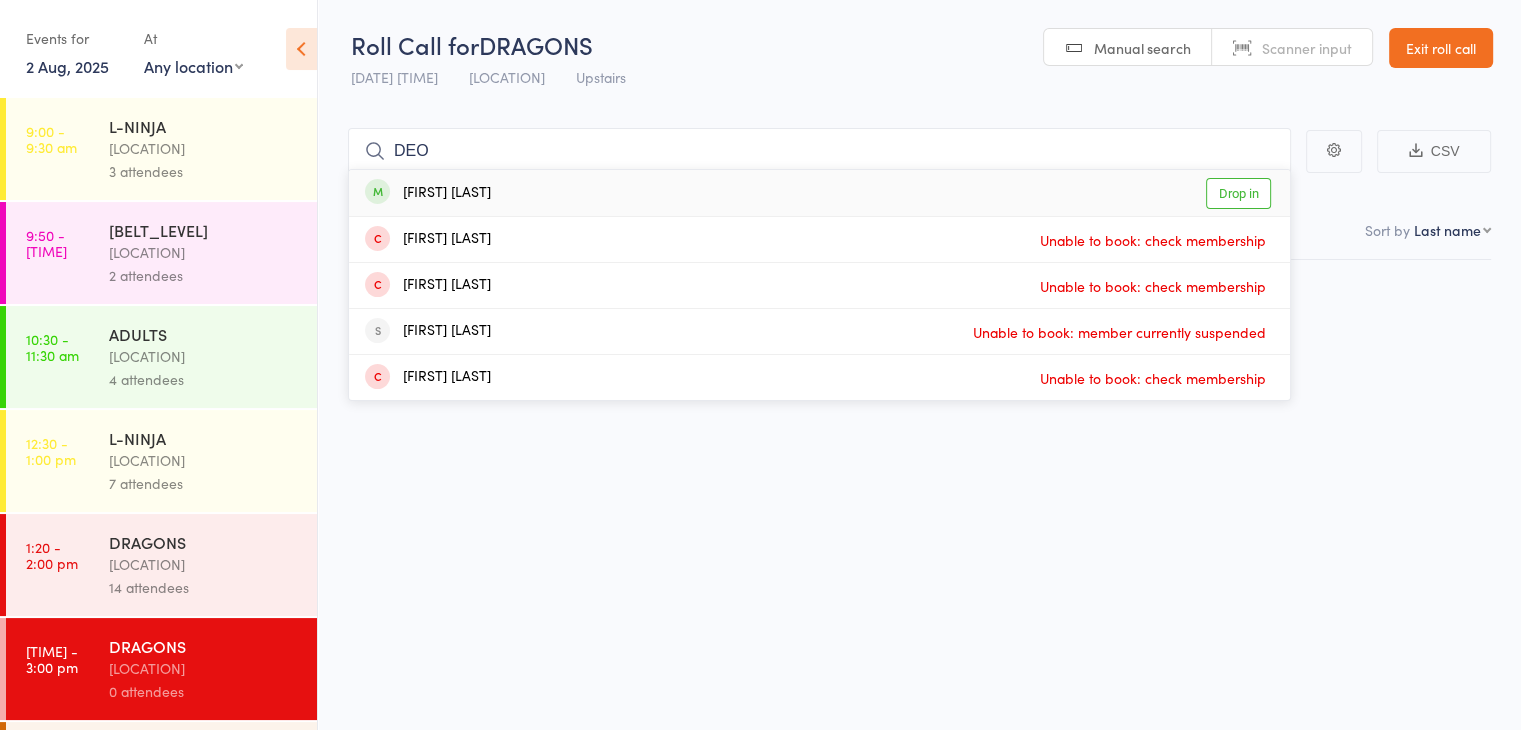 type on "DEO" 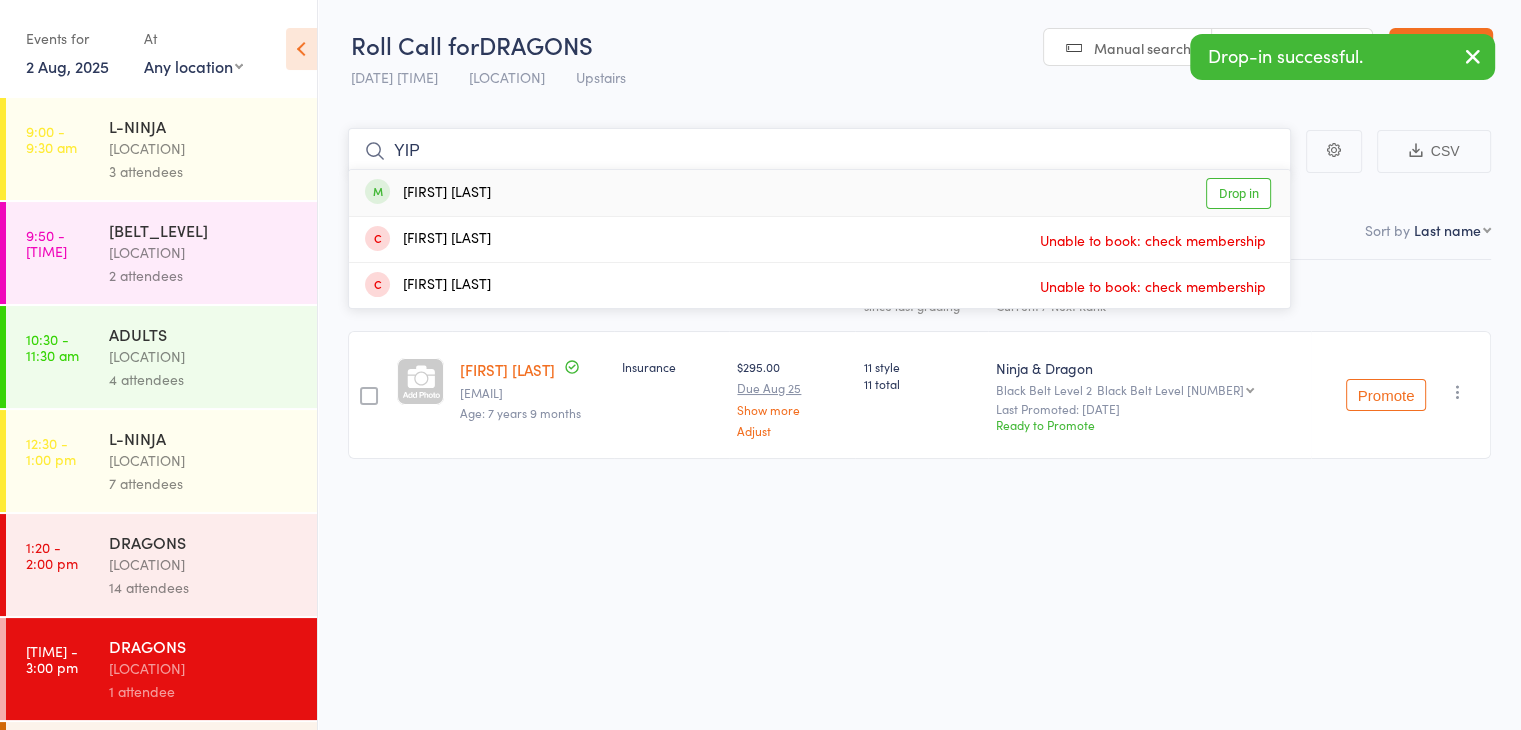 type on "YIP" 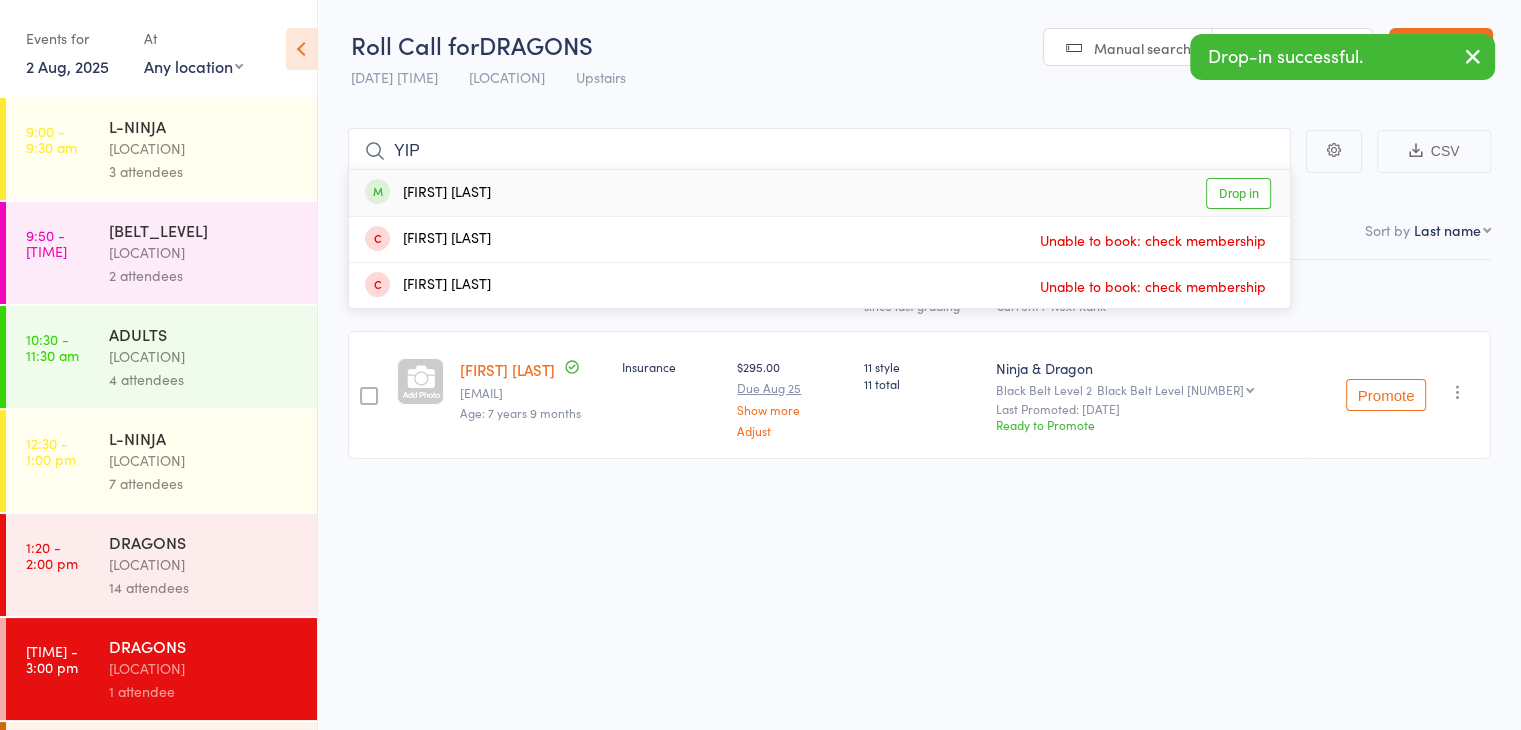 click on "[FIRST] [LAST] Drop in" at bounding box center [819, 193] 